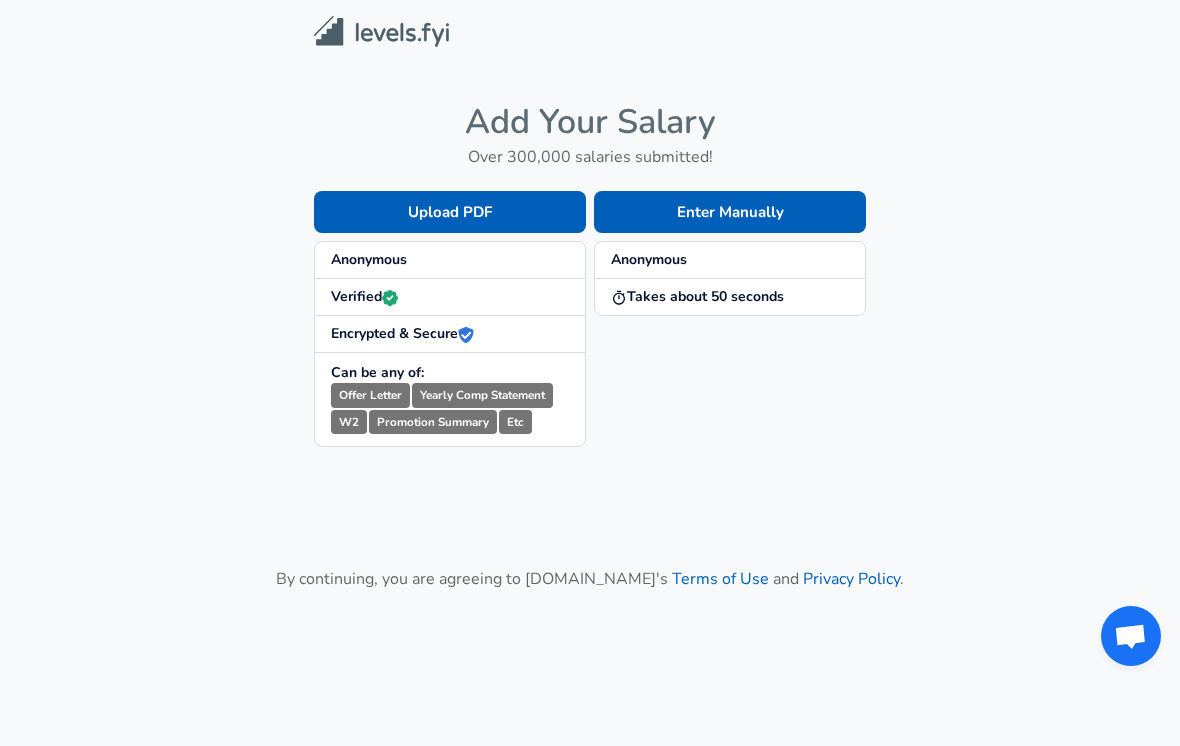 scroll, scrollTop: 0, scrollLeft: 0, axis: both 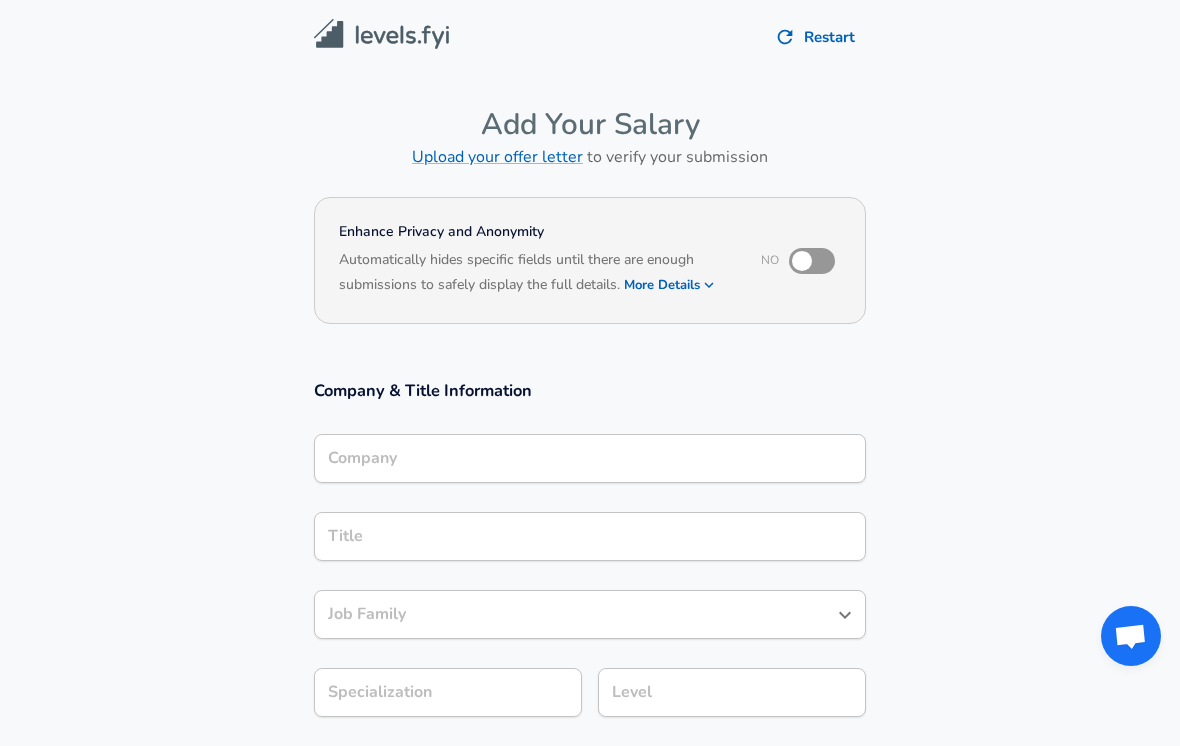 click on "Company" at bounding box center (590, 458) 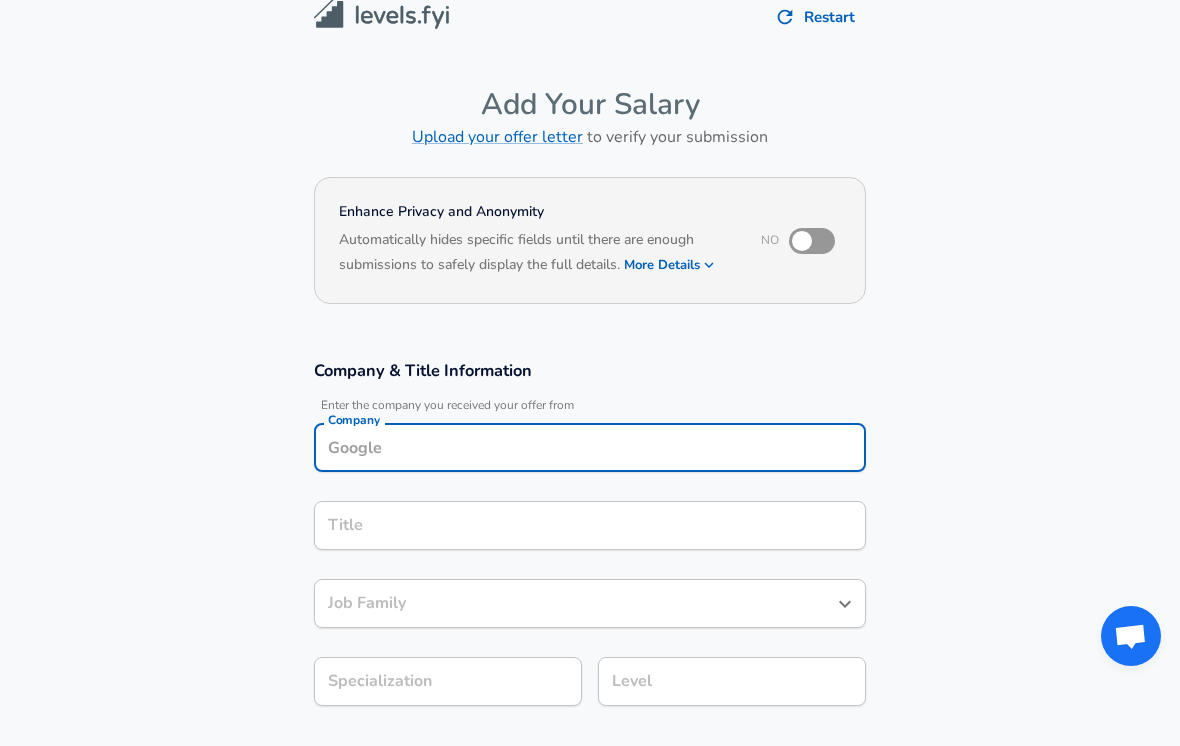 scroll, scrollTop: 0, scrollLeft: 0, axis: both 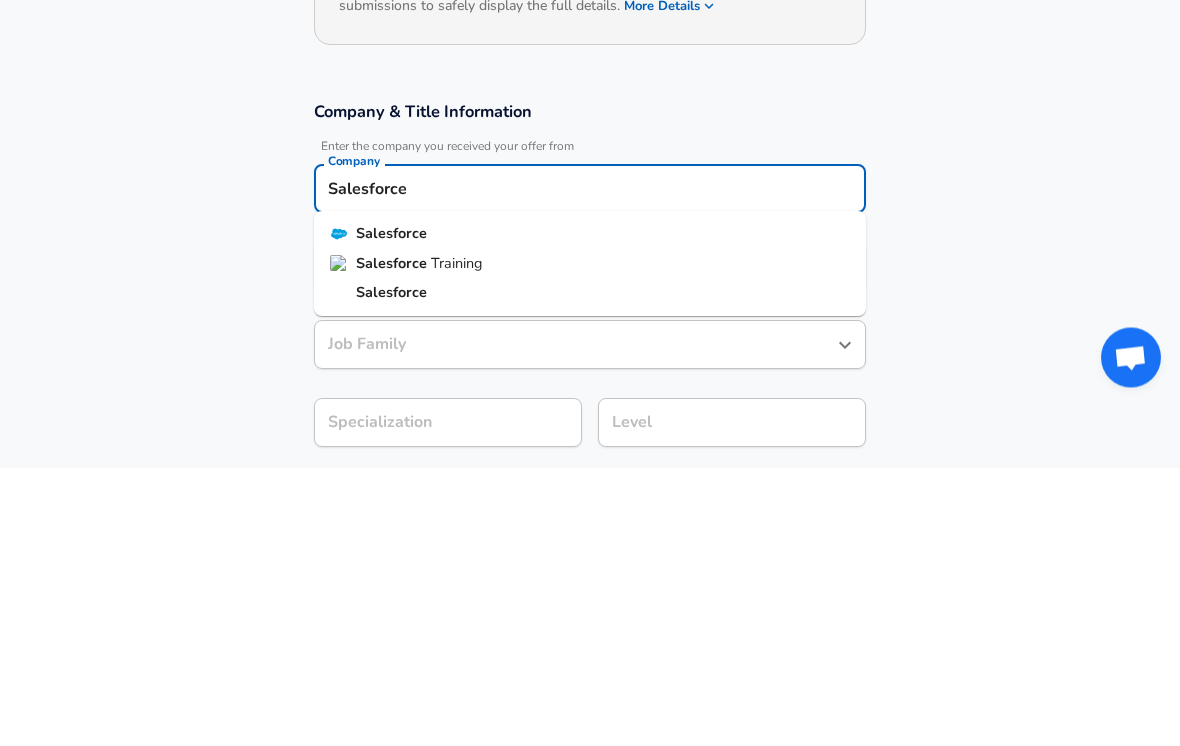 click on "Salesforce" at bounding box center [590, 513] 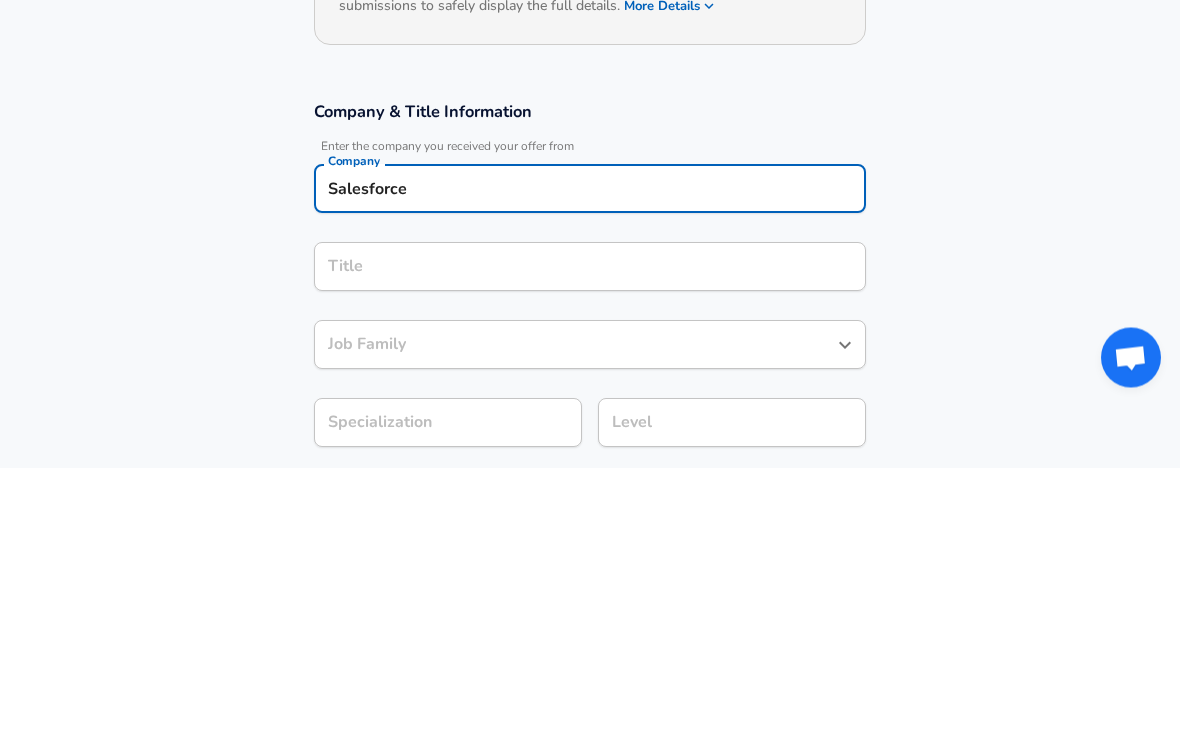 click on "Title" at bounding box center (590, 545) 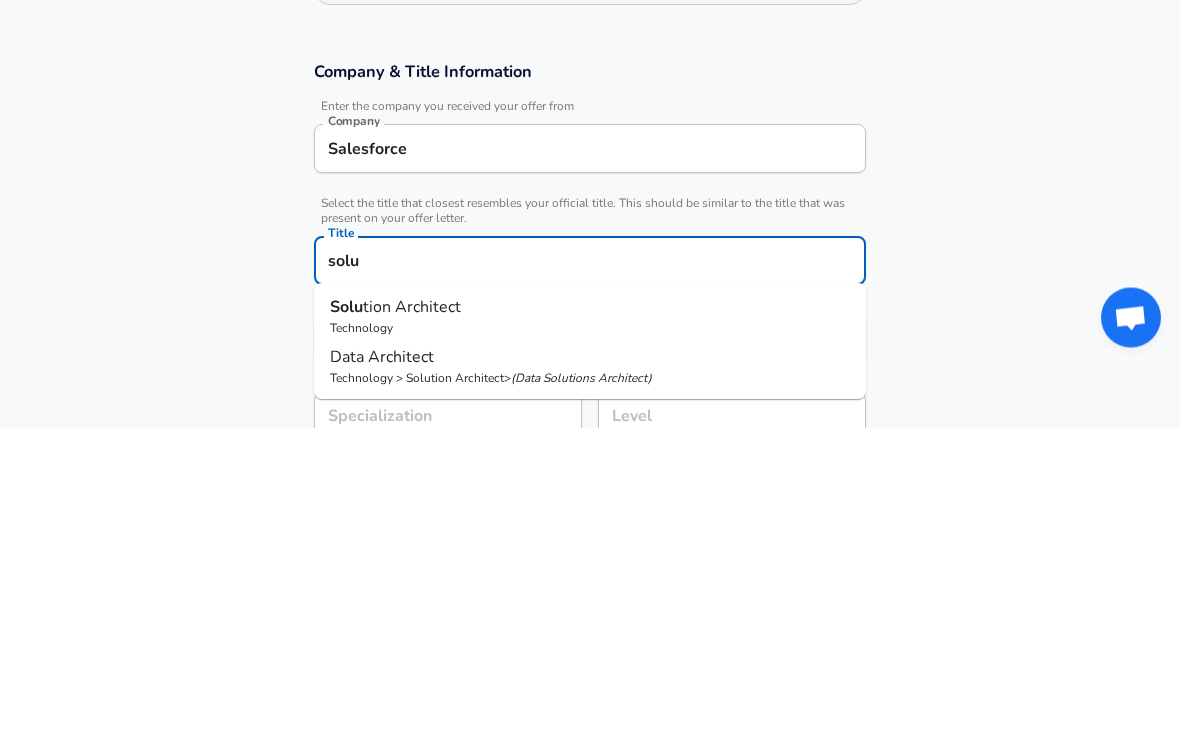 click on "Solu tion Architect" at bounding box center (590, 626) 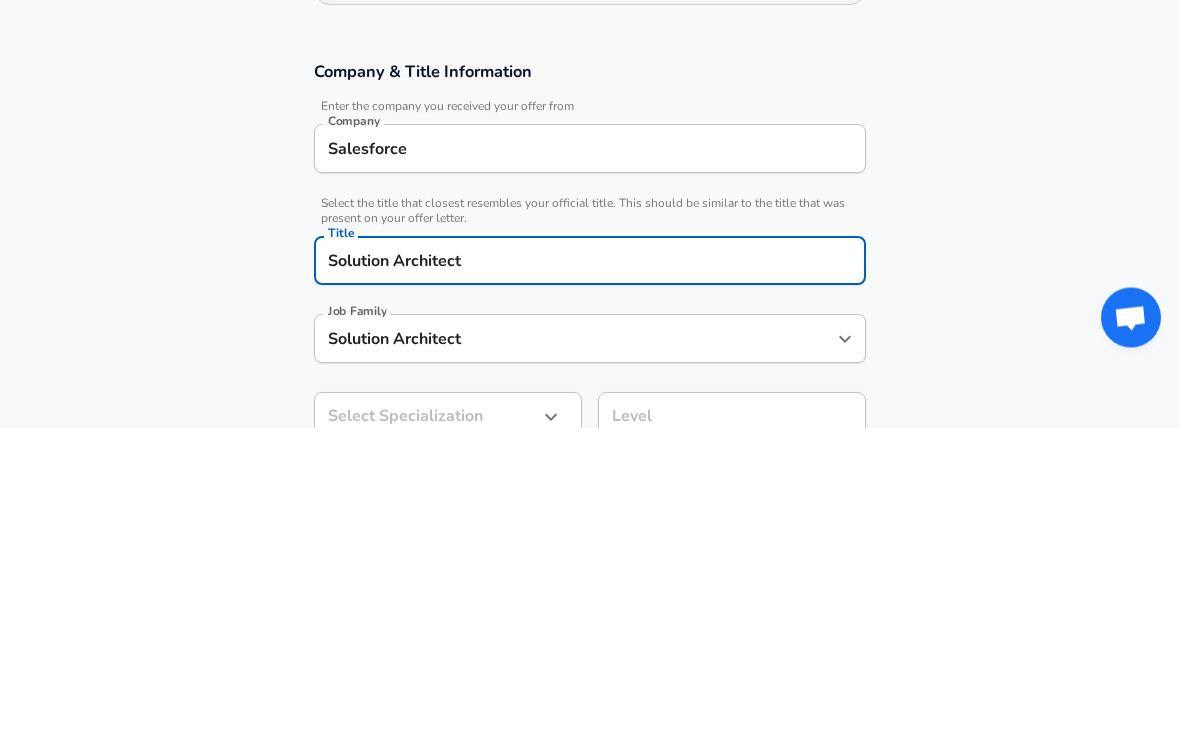 scroll, scrollTop: 319, scrollLeft: 0, axis: vertical 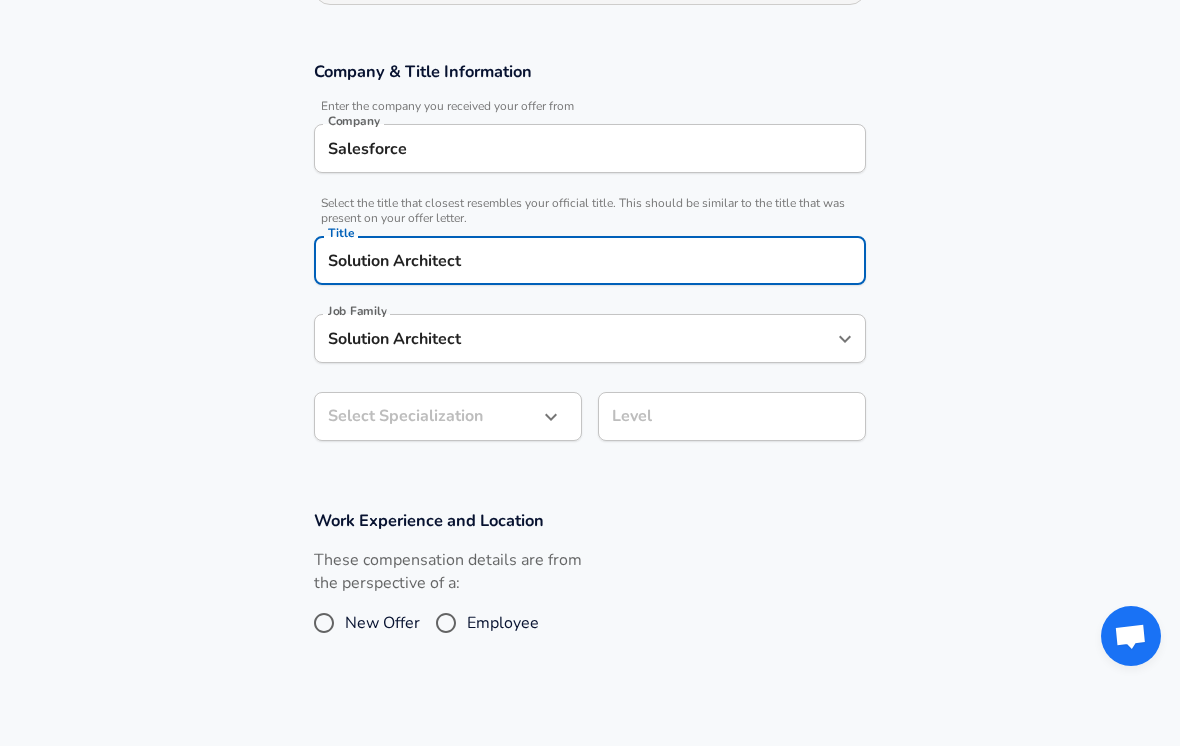 click at bounding box center (551, 417) 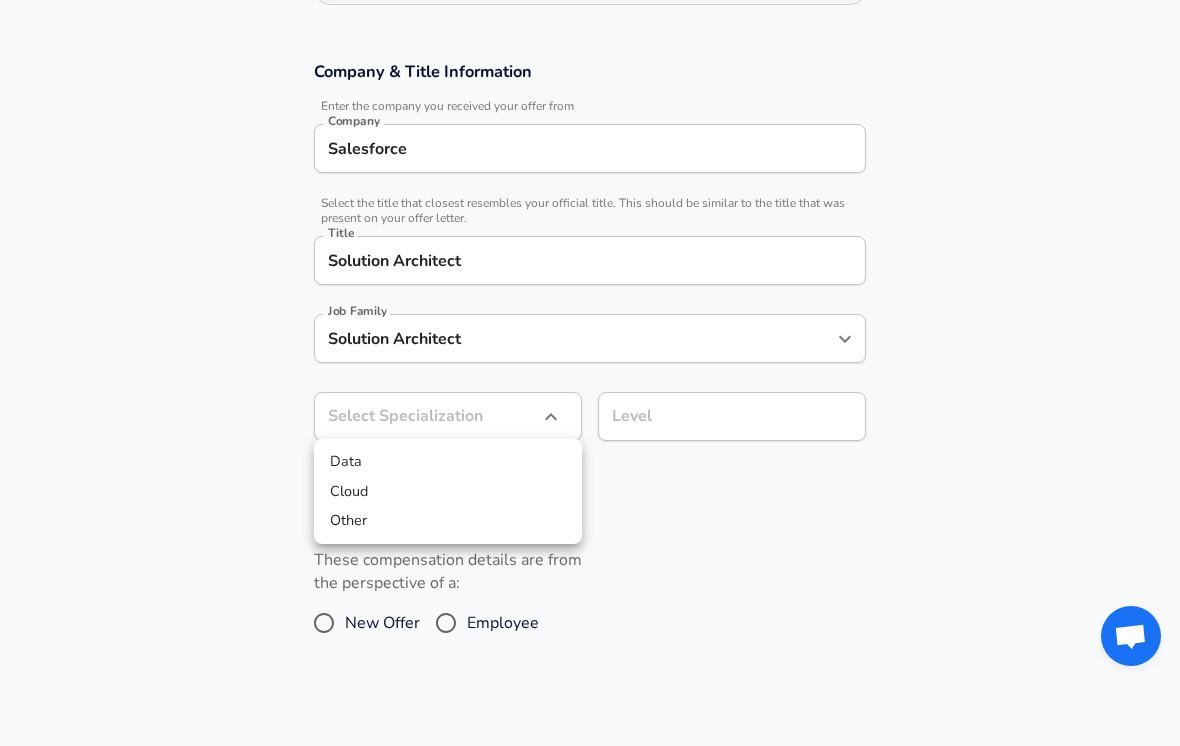 click at bounding box center (590, 373) 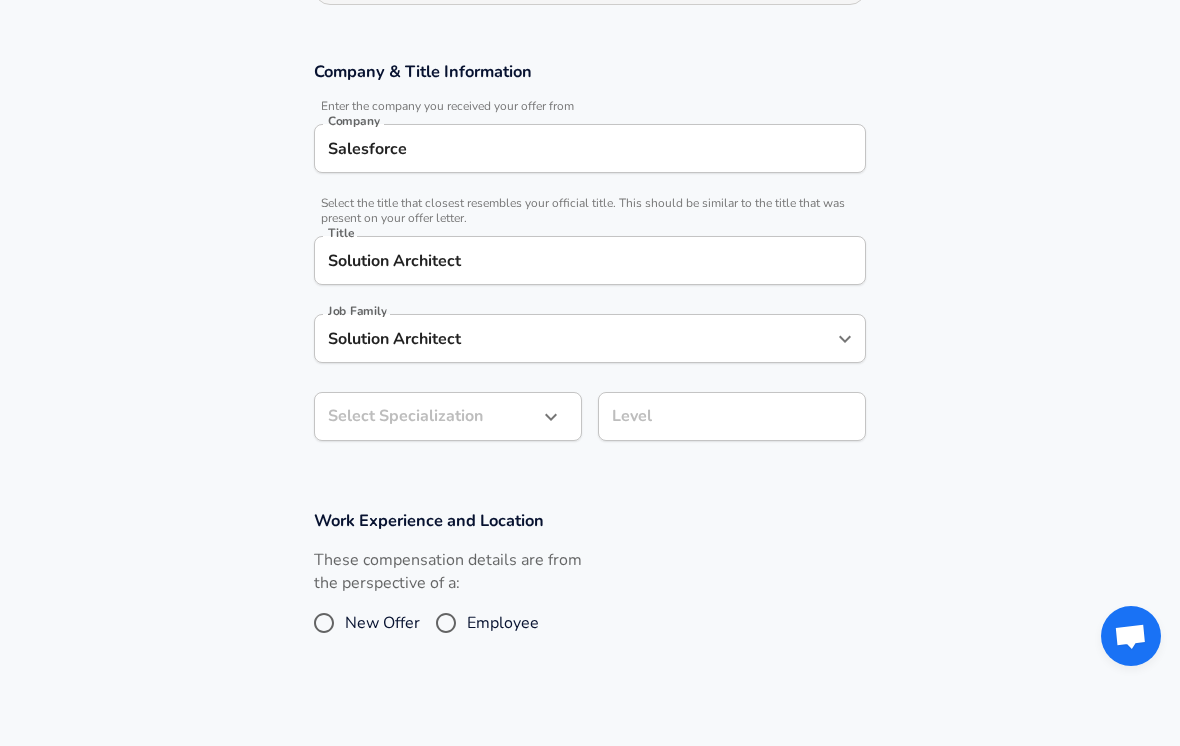 click on "Level Level" at bounding box center [732, 415] 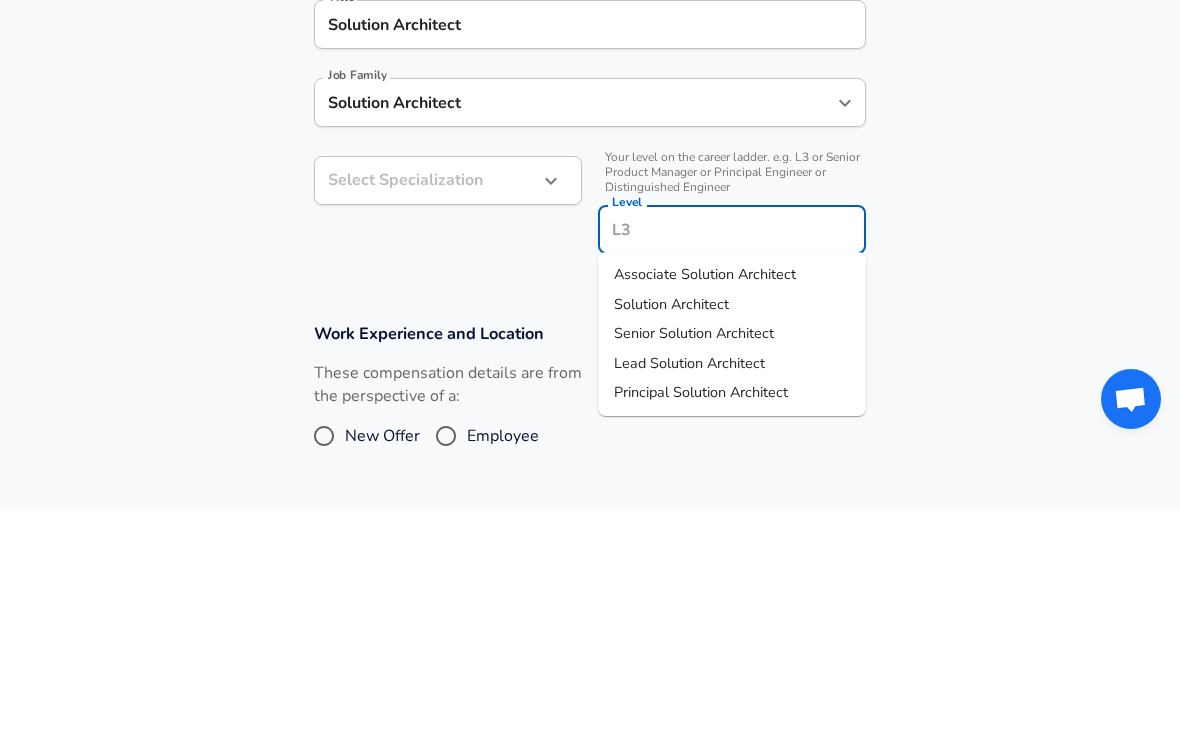 click on "Solution Architect" at bounding box center (671, 541) 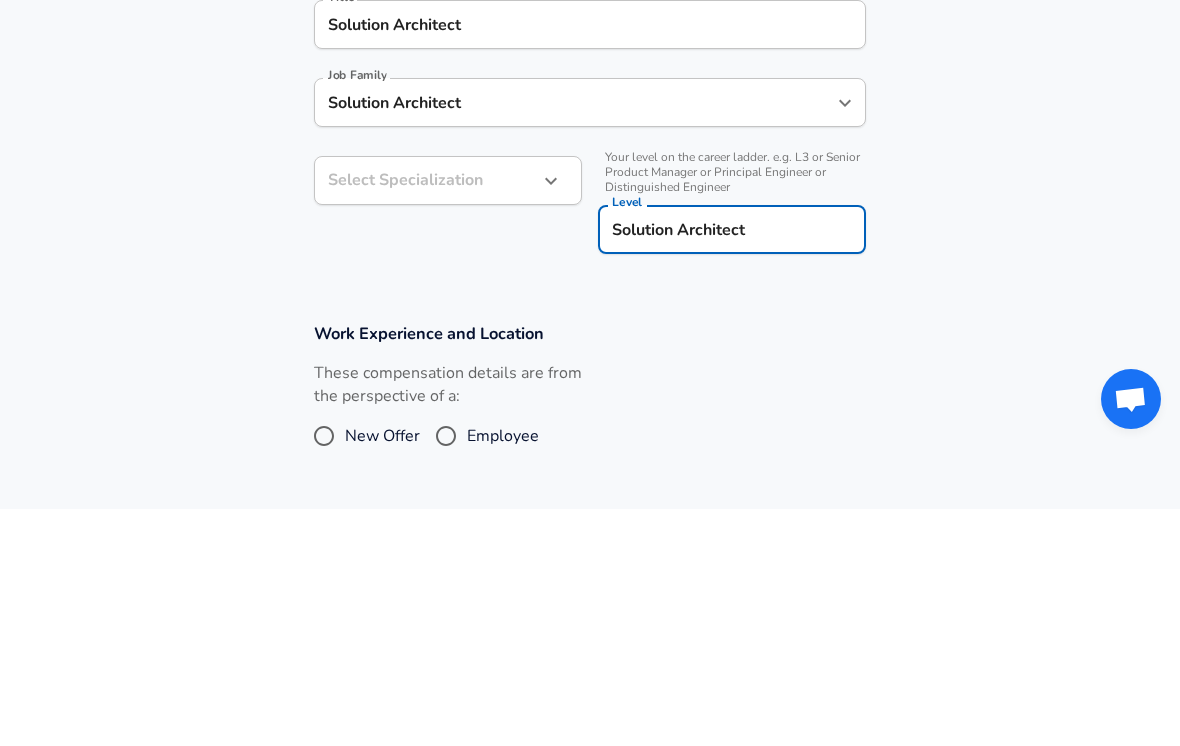 scroll, scrollTop: 556, scrollLeft: 0, axis: vertical 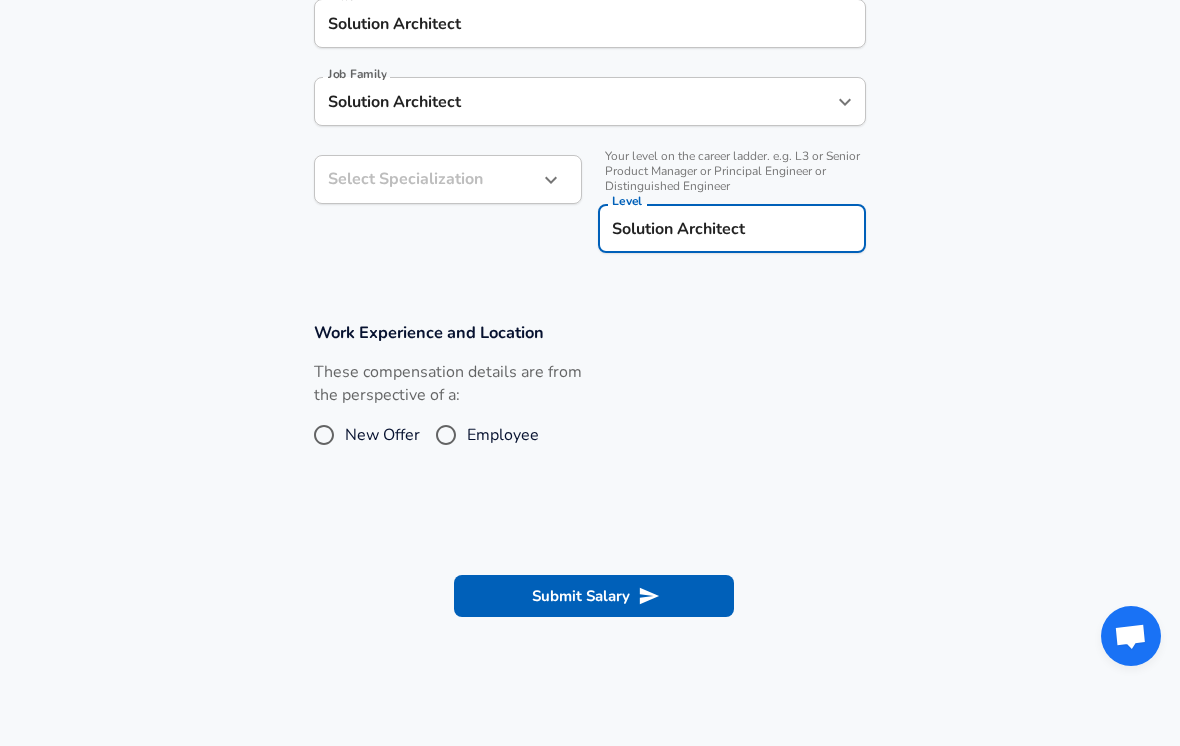 click on "Employee" at bounding box center [446, 435] 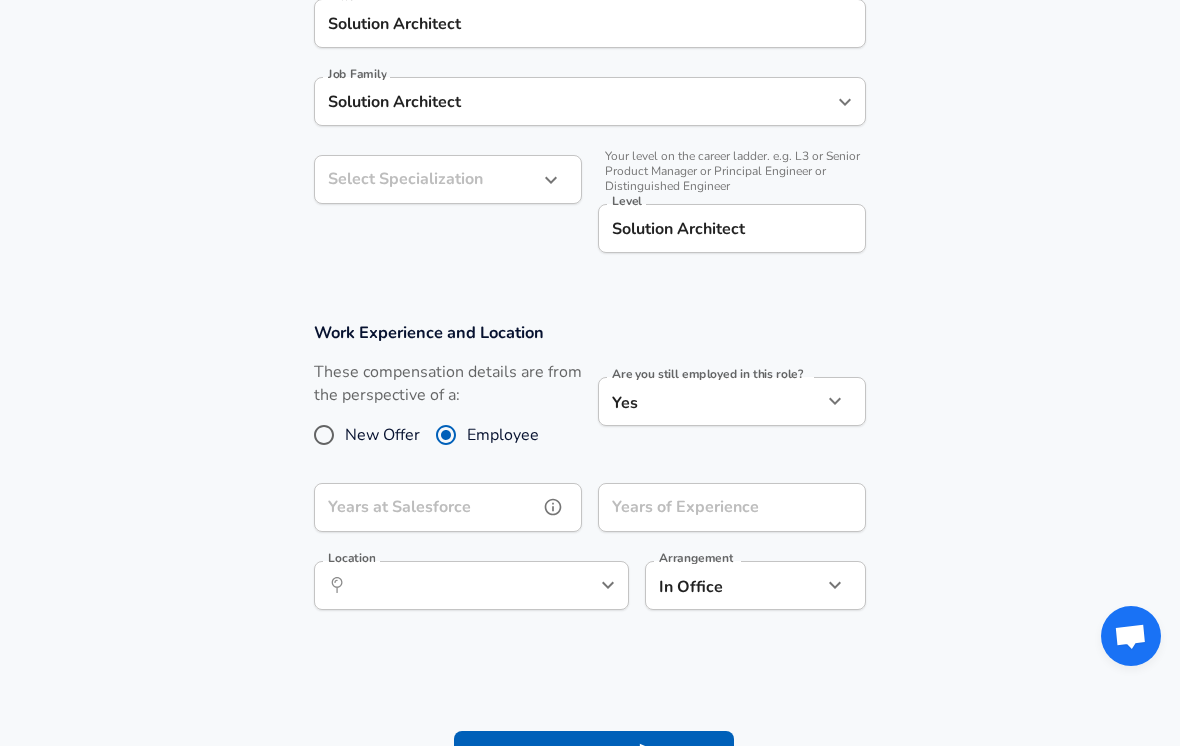 click on "Years at Salesforce" at bounding box center (426, 507) 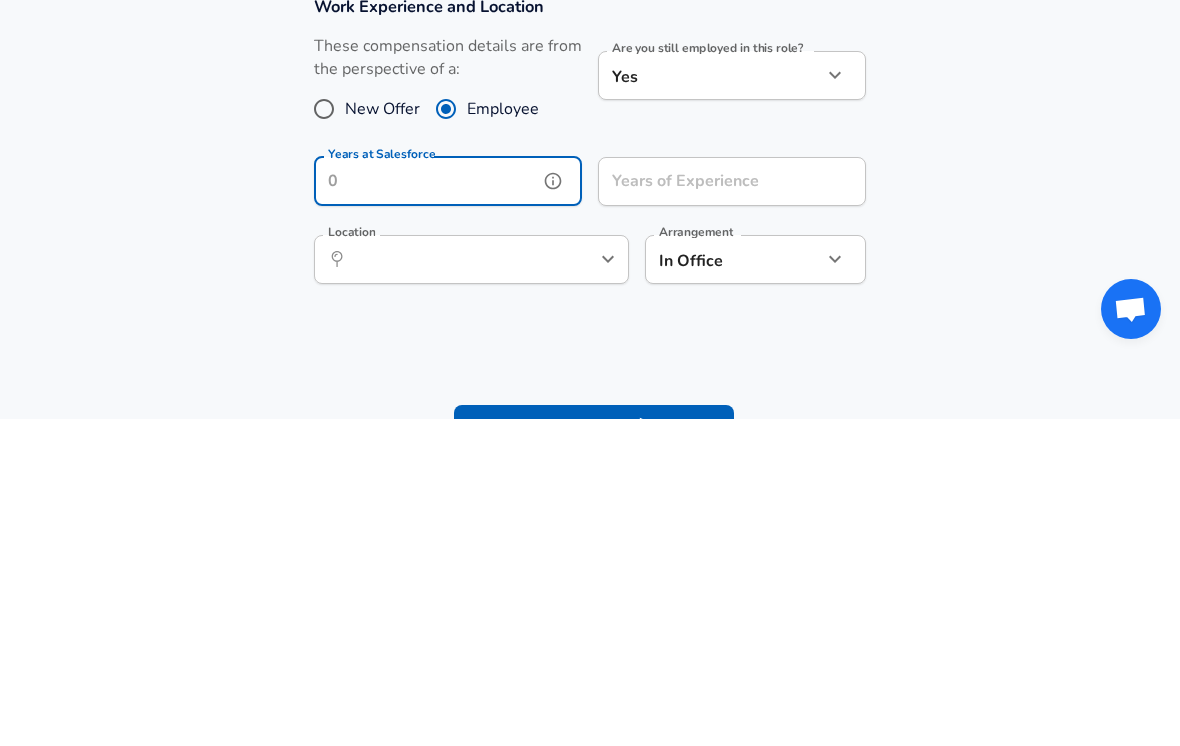 click 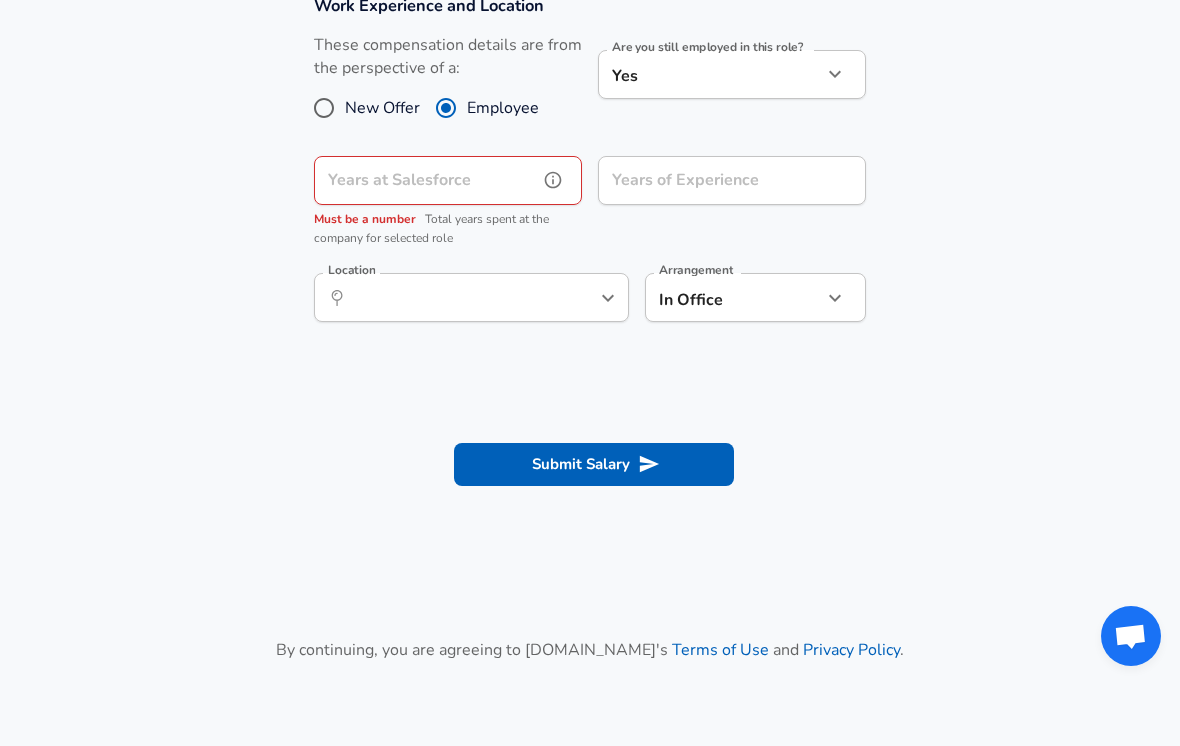 click on "Years at Salesforce" at bounding box center (426, 180) 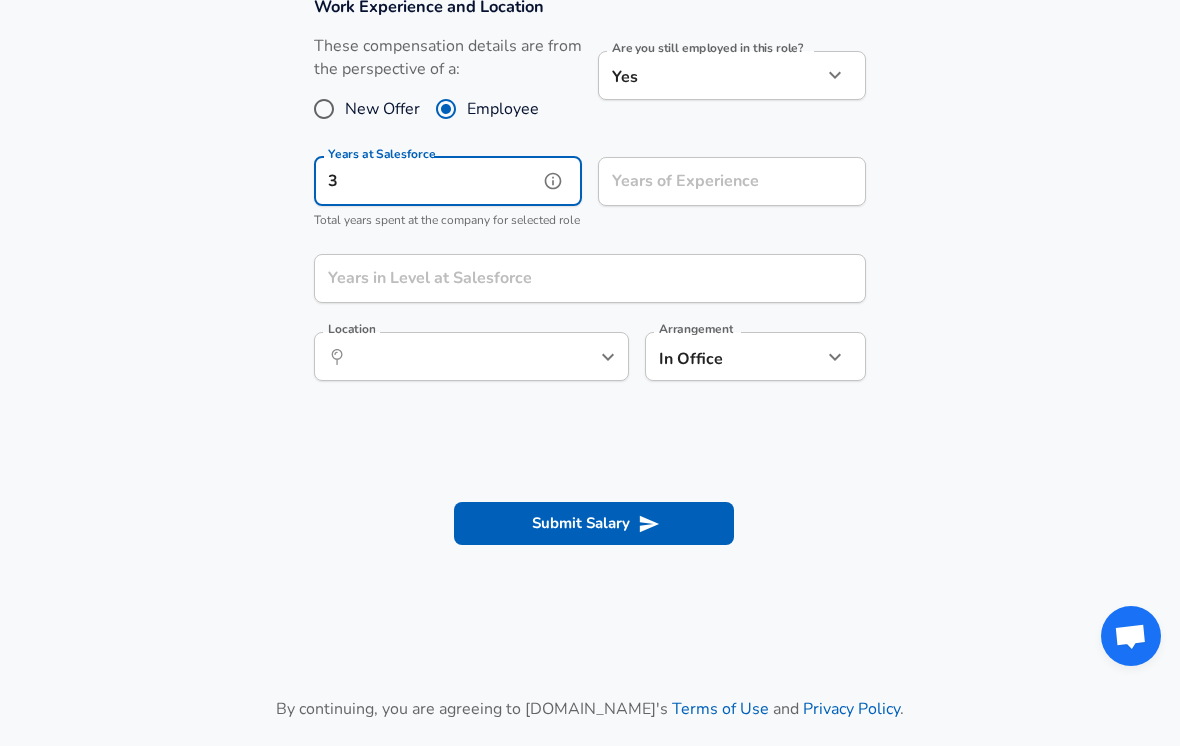 type on "3" 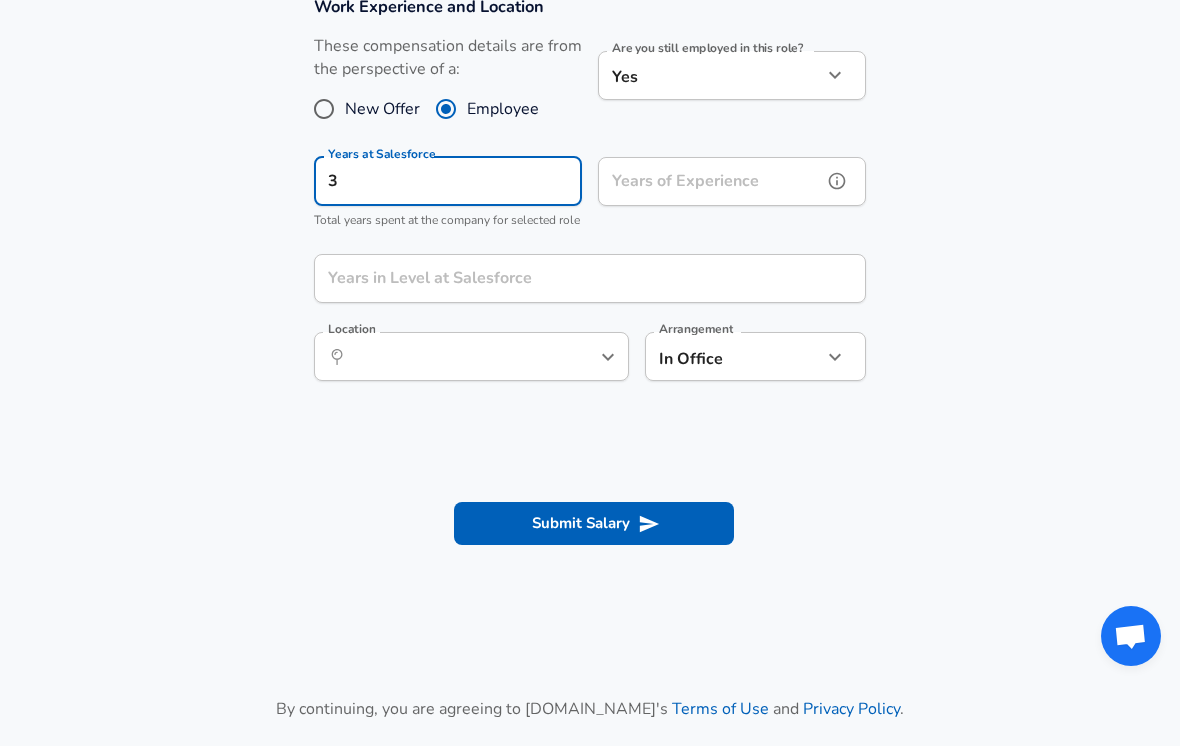 click on "Years of Experience" at bounding box center (710, 181) 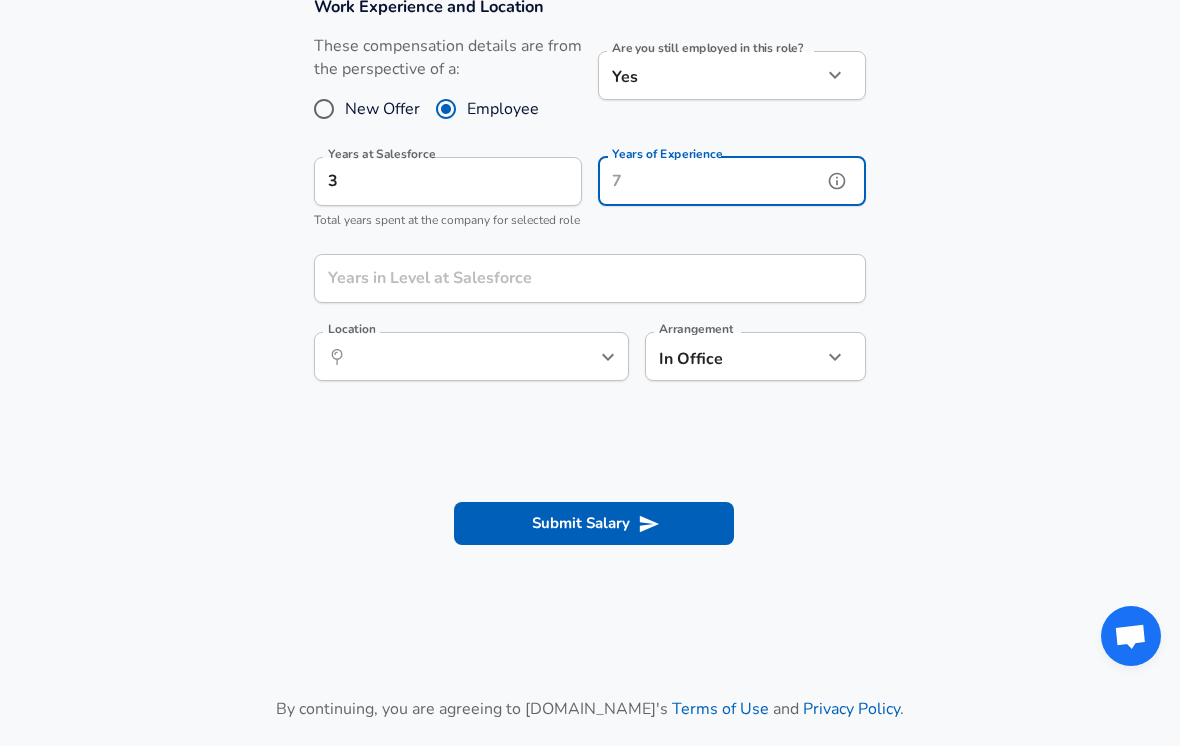 click at bounding box center (837, 181) 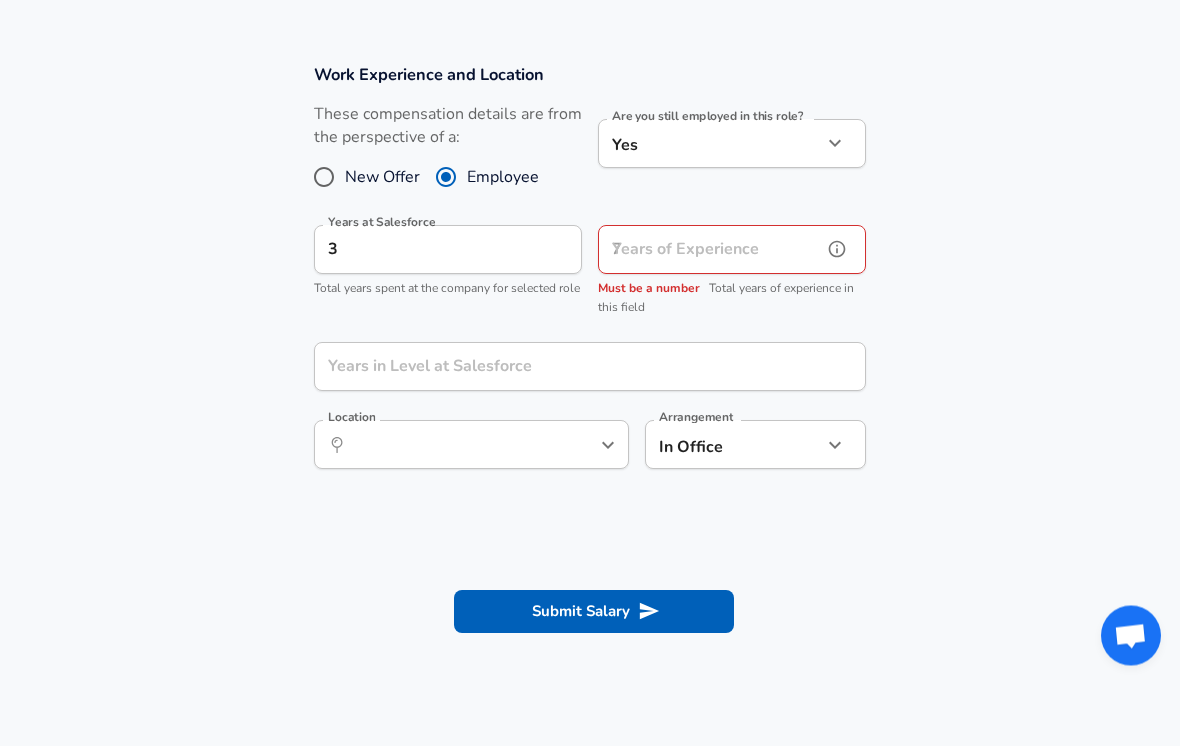 click at bounding box center [837, 250] 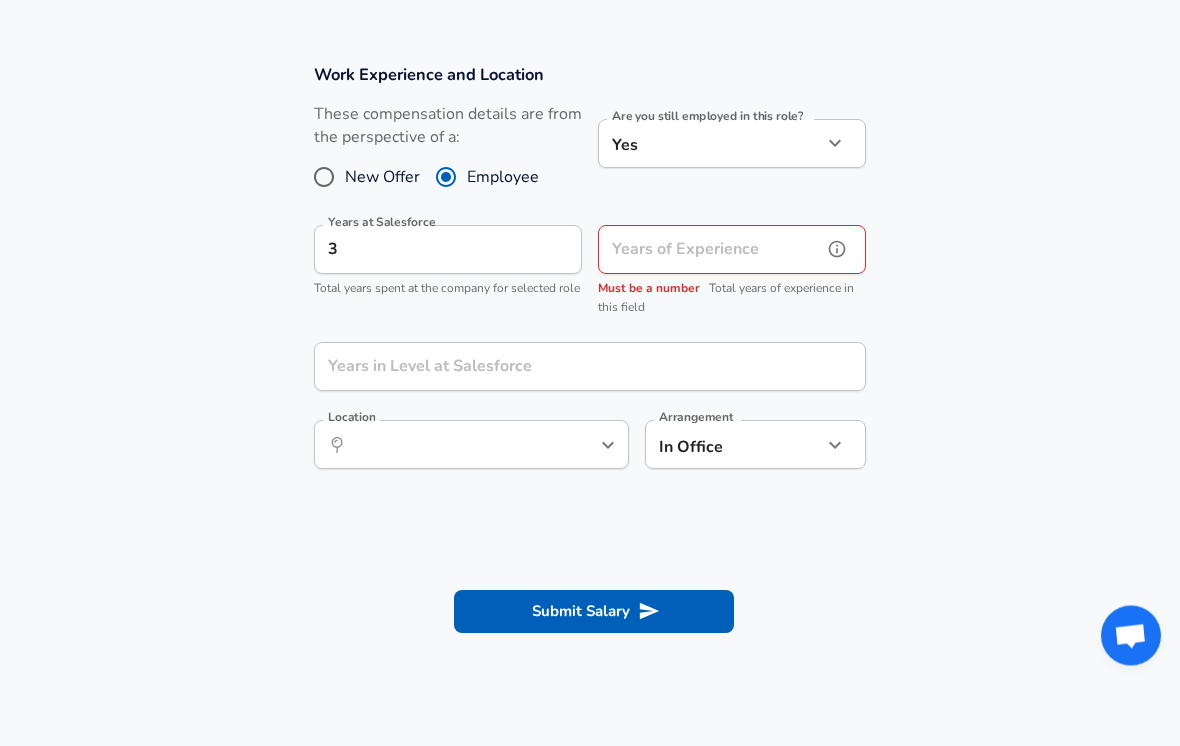 scroll, scrollTop: 814, scrollLeft: 0, axis: vertical 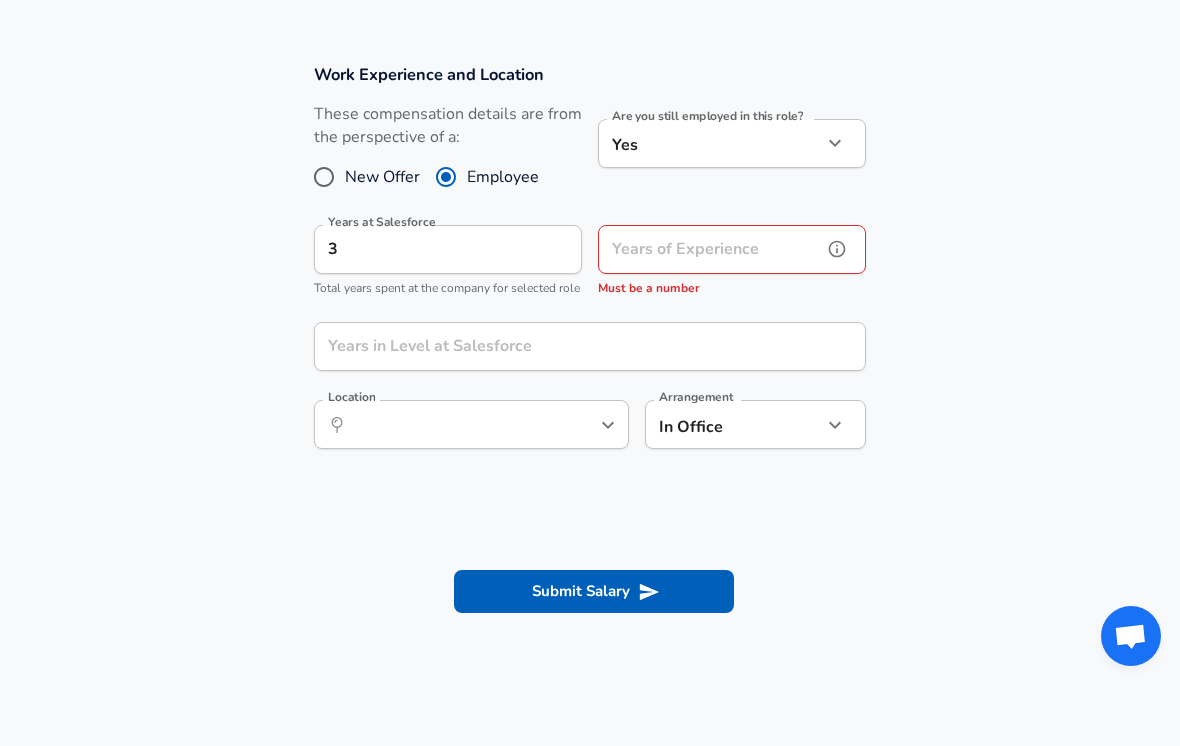 click 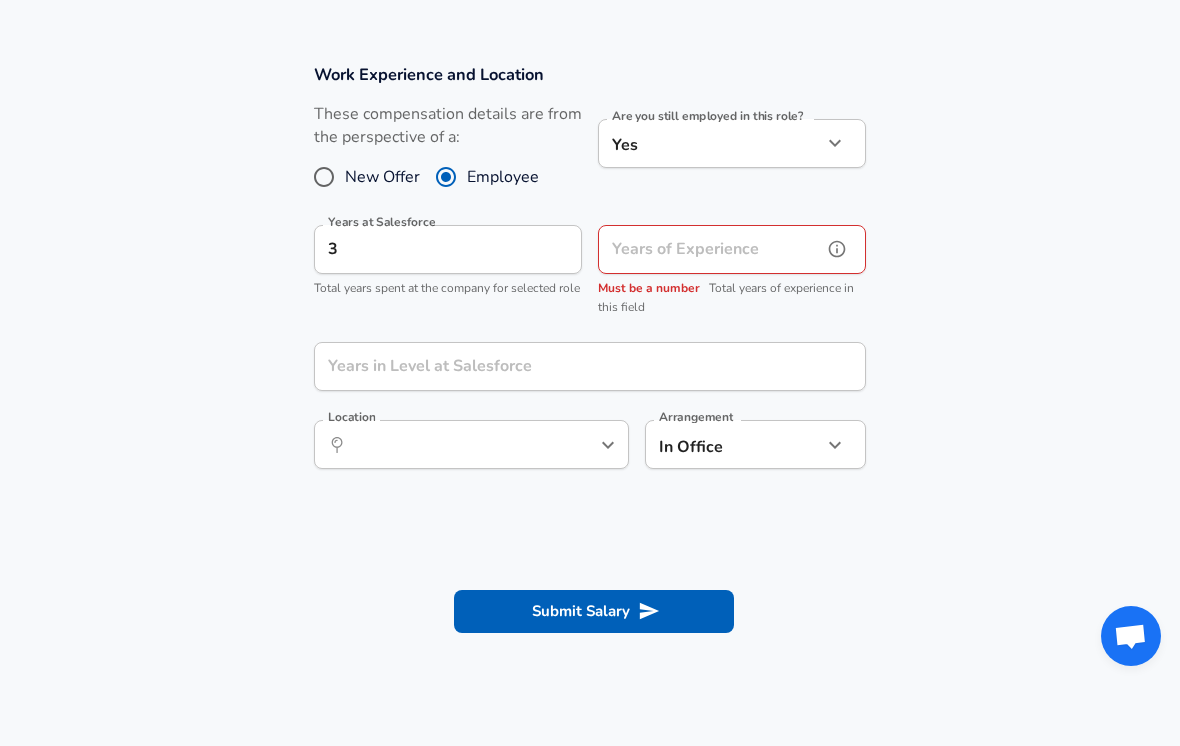 click on "Years of Experience" at bounding box center (710, 249) 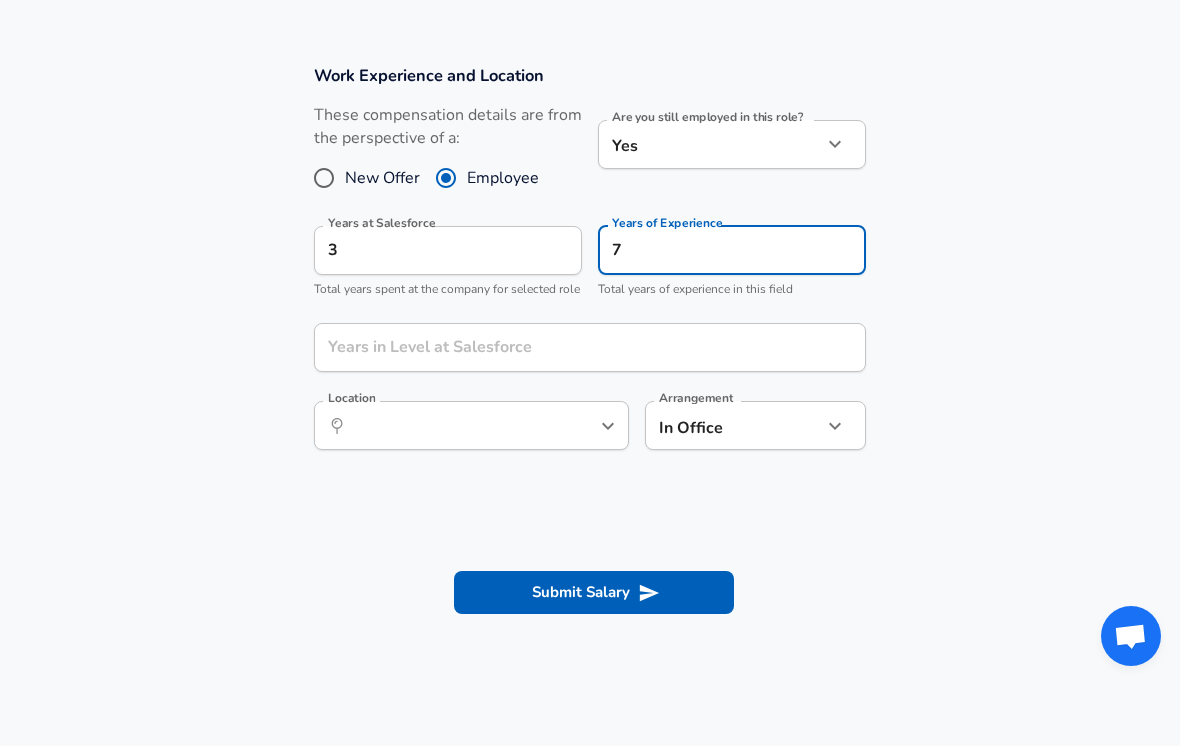 scroll, scrollTop: 814, scrollLeft: 0, axis: vertical 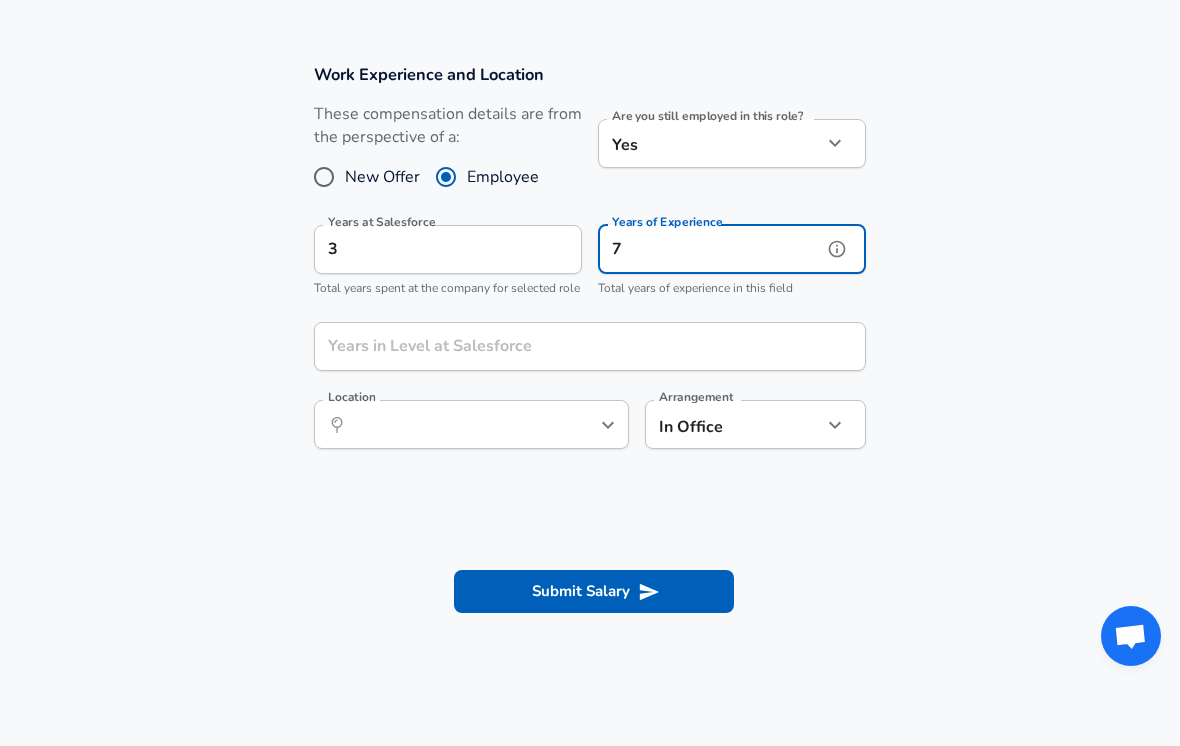 type on "7" 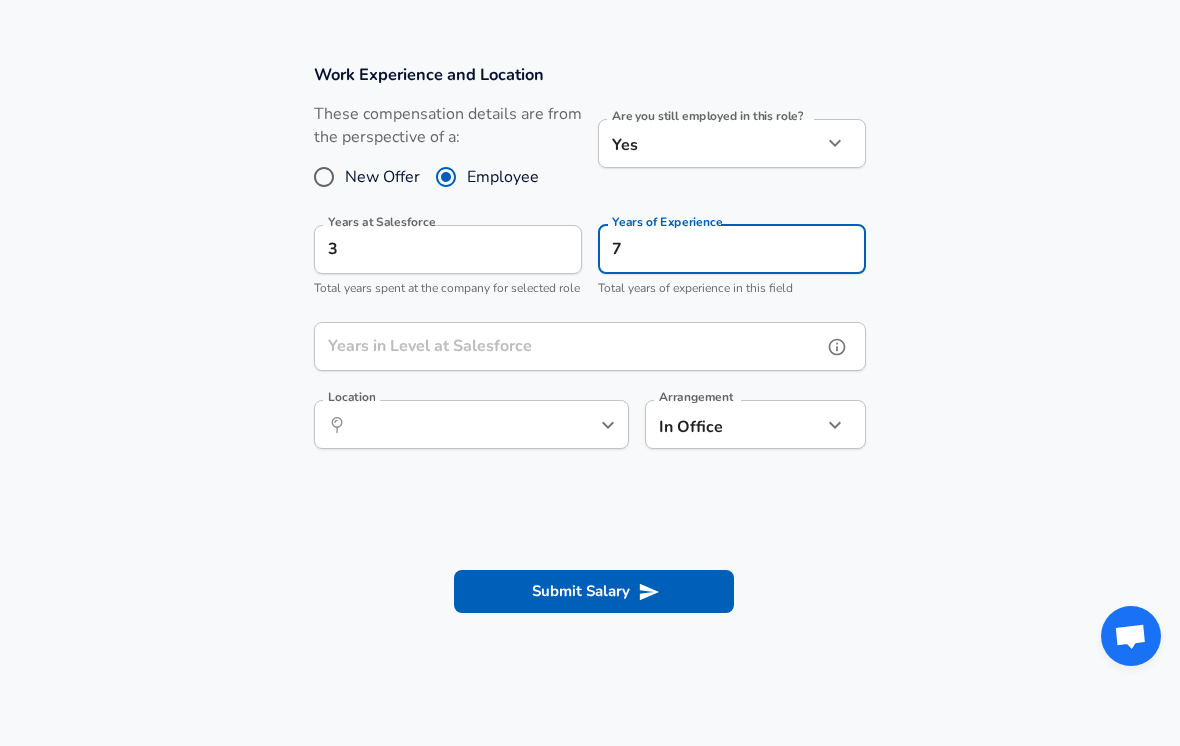 click on "Years in Level at Salesforce" at bounding box center [568, 346] 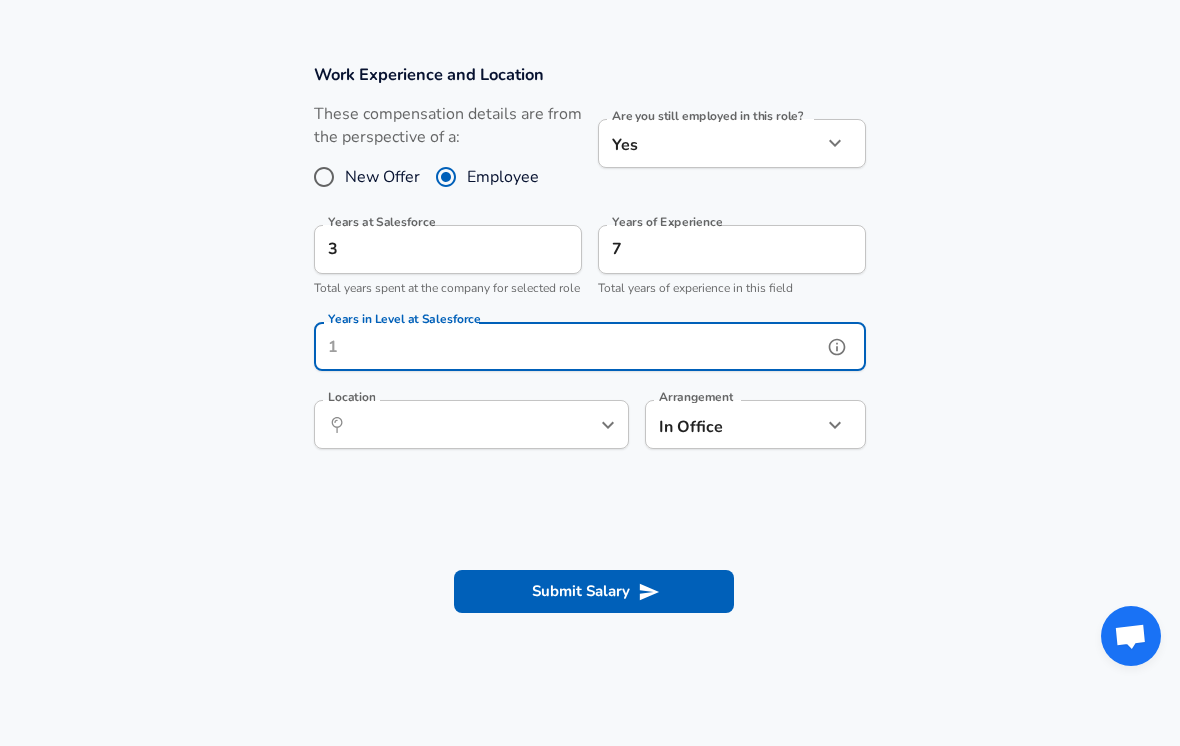 scroll, scrollTop: 813, scrollLeft: 0, axis: vertical 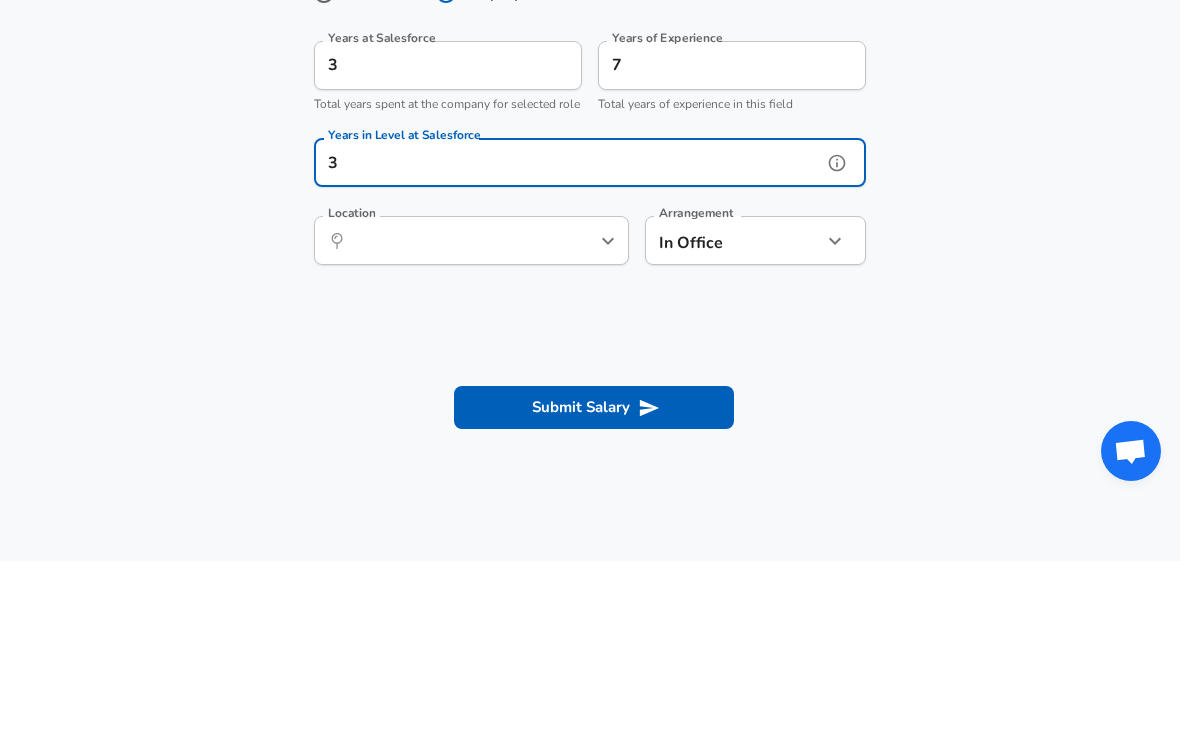 click 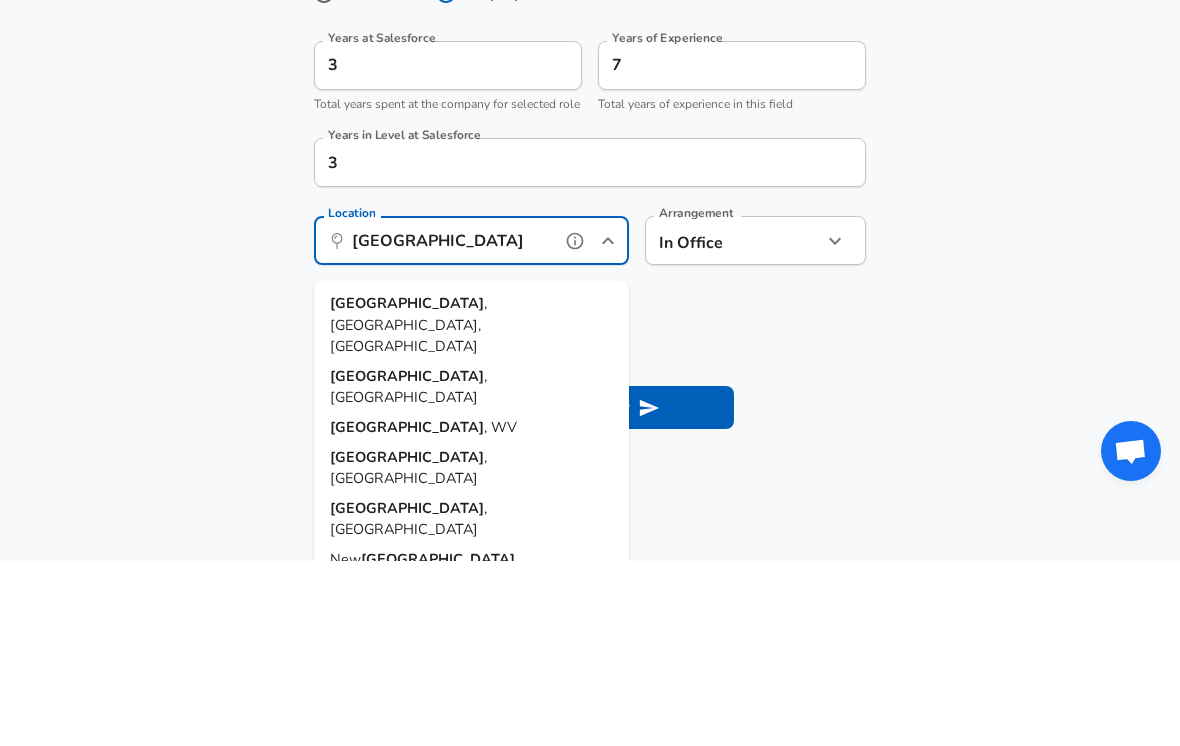scroll, scrollTop: 0, scrollLeft: 0, axis: both 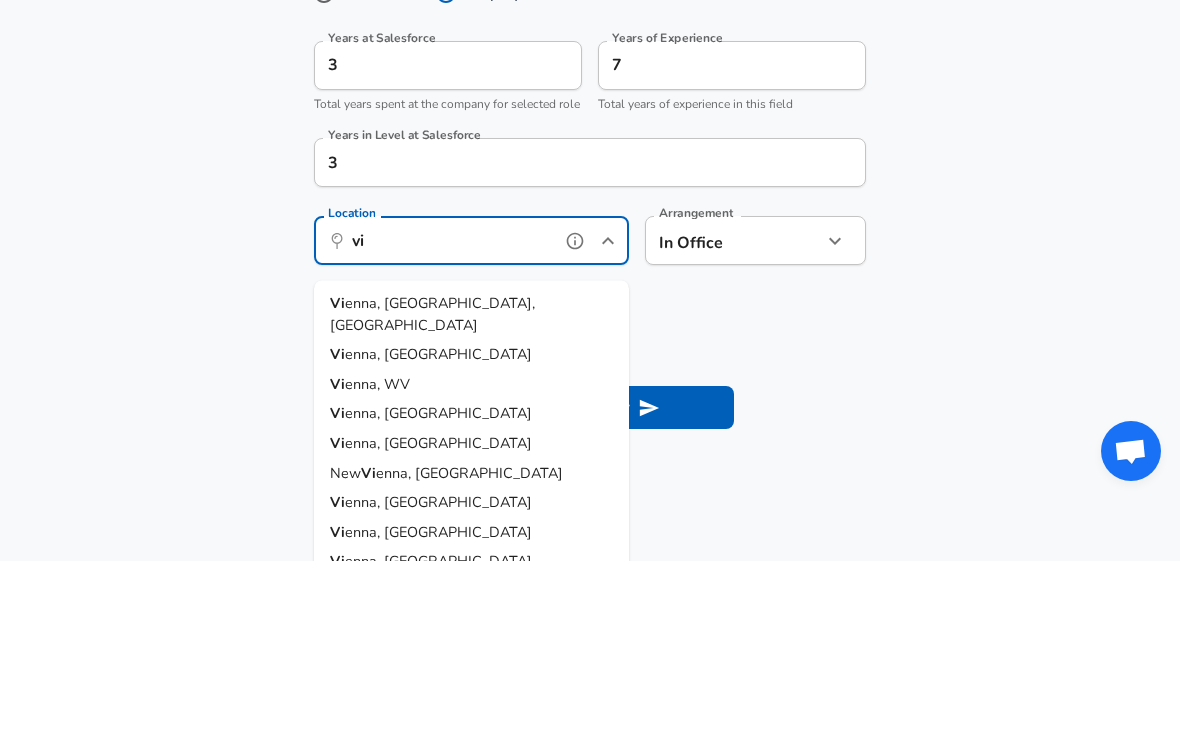 type on "v" 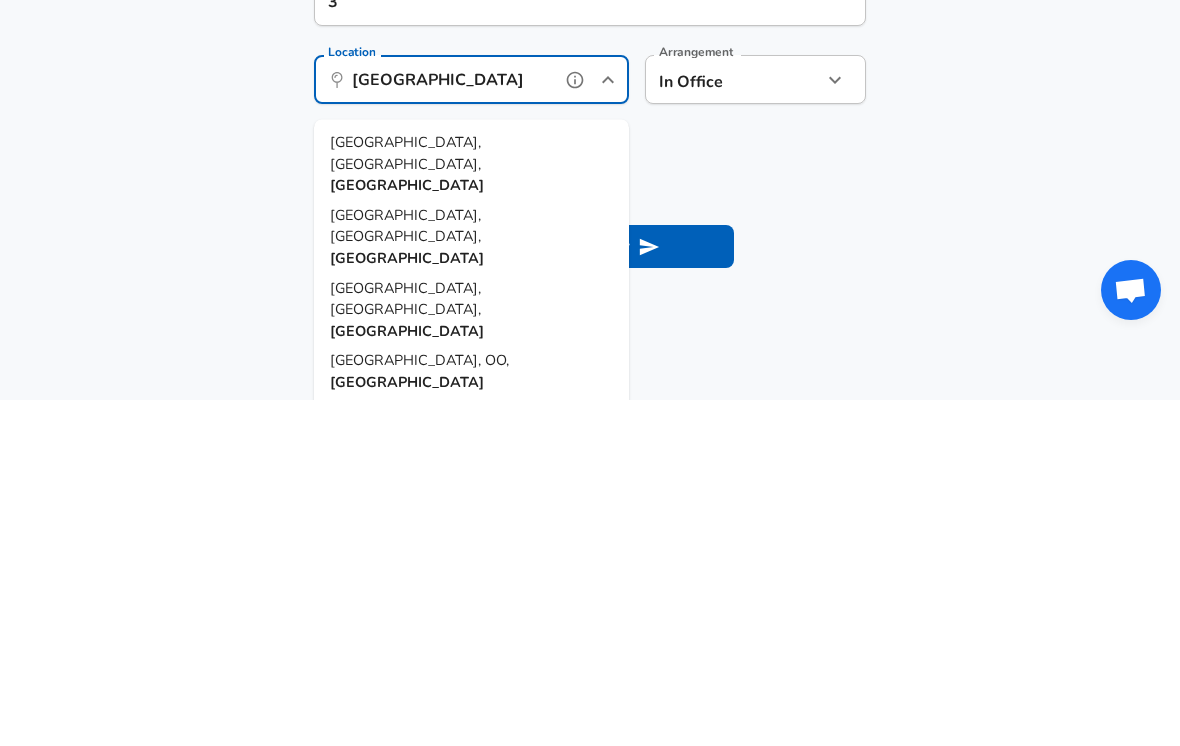 click on "Vienna, WI," at bounding box center [405, 499] 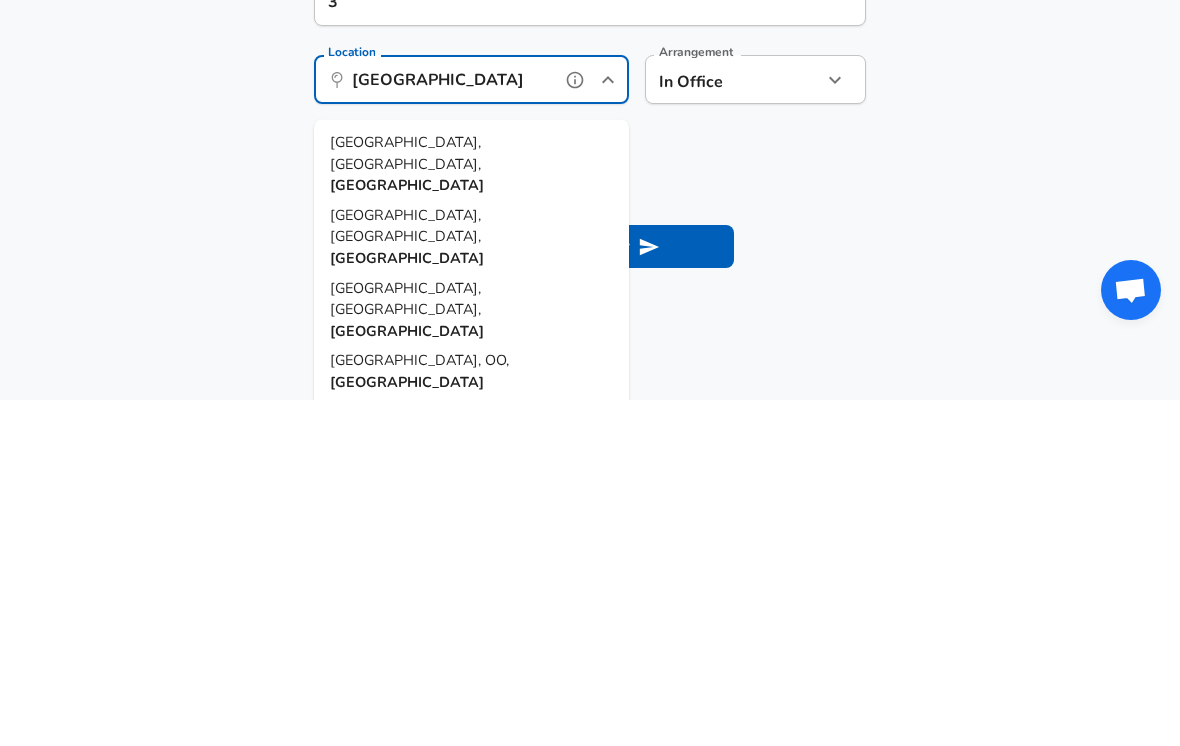 type on "Vienna, WI, Austria" 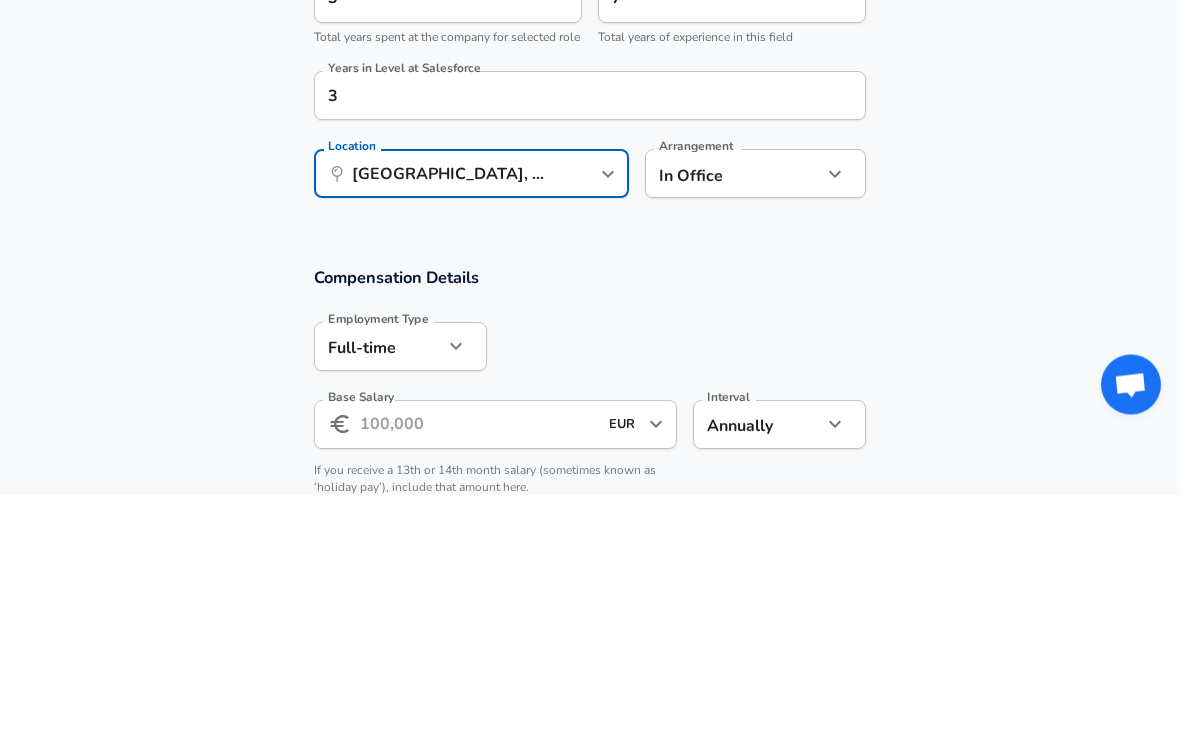 click on "We value your privacy We use cookies to enhance your browsing experience, serve personalized ads or content, and analyze our traffic. By clicking "Accept All", you consent to our use of cookies. Customize    Accept All   Customize Consent Preferences   We use cookies to help you navigate efficiently and perform certain functions. You will find detailed information about all cookies under each consent category below. The cookies that are categorized as "Necessary" are stored on your browser as they are essential for enabling the basic functionalities of the site. ...  Show more Necessary Always Active Necessary cookies are required to enable the basic features of this site, such as providing secure log-in or adjusting your consent preferences. These cookies do not store any personally identifiable data. Cookie _GRECAPTCHA Duration 5 months 27 days Description Google Recaptcha service sets this cookie to identify bots to protect the website against malicious spam attacks. Cookie __stripe_mid Duration 1 year MR" at bounding box center (590, -440) 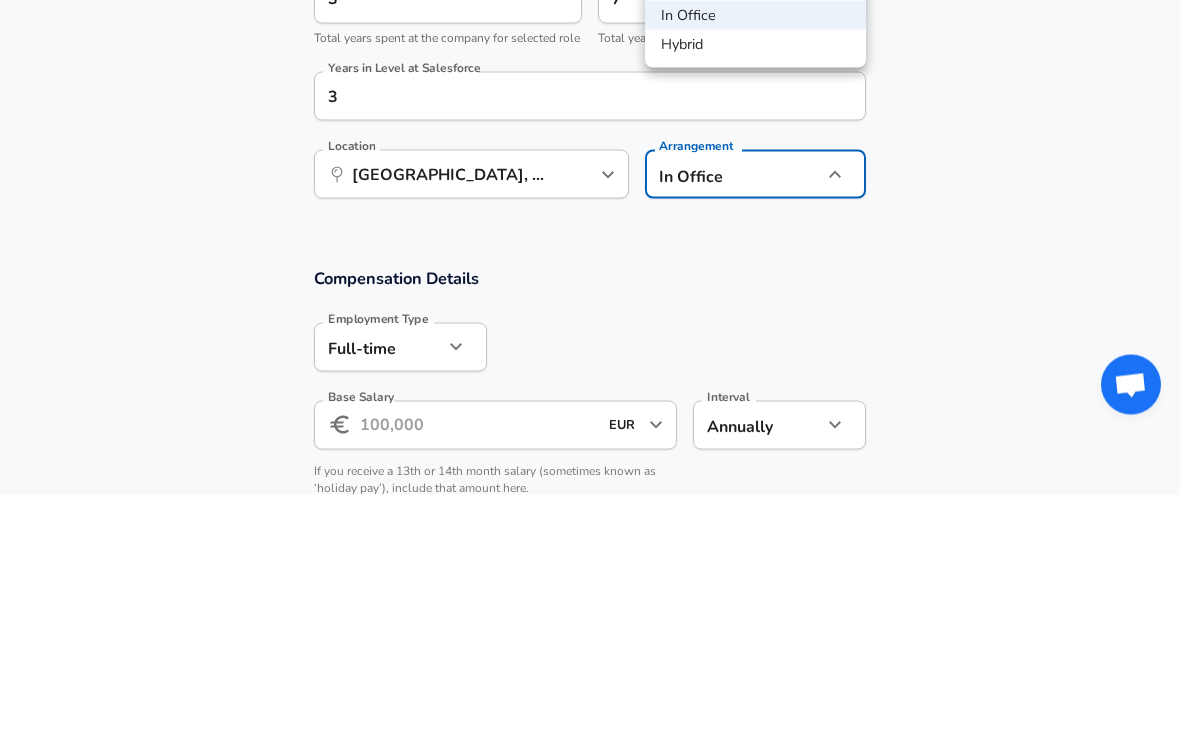 scroll, scrollTop: 1065, scrollLeft: 0, axis: vertical 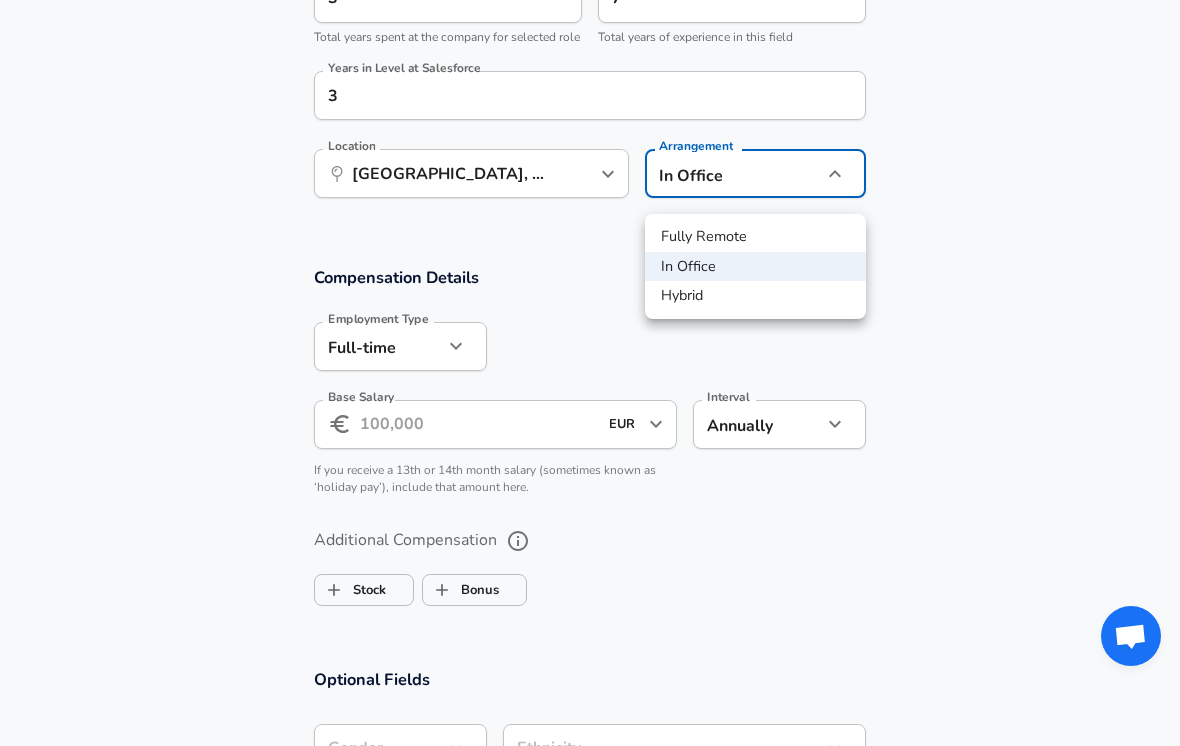 click on "Hybrid" at bounding box center (755, 296) 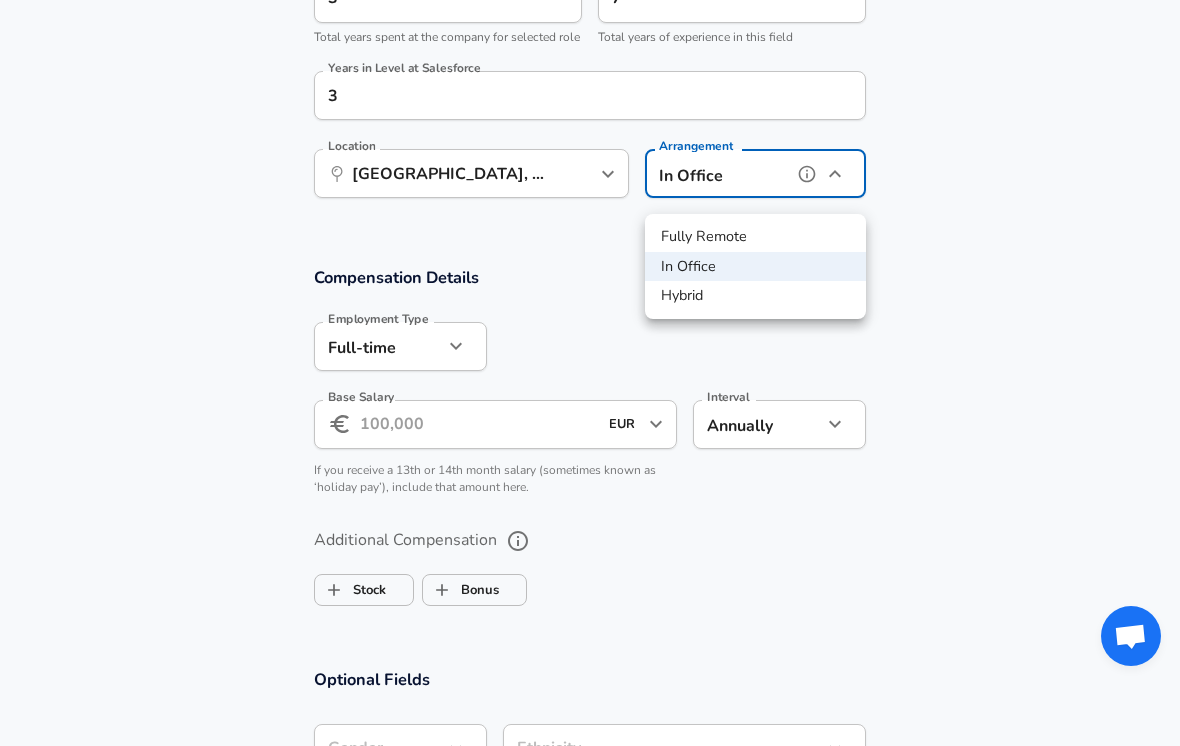 type on "hybrid" 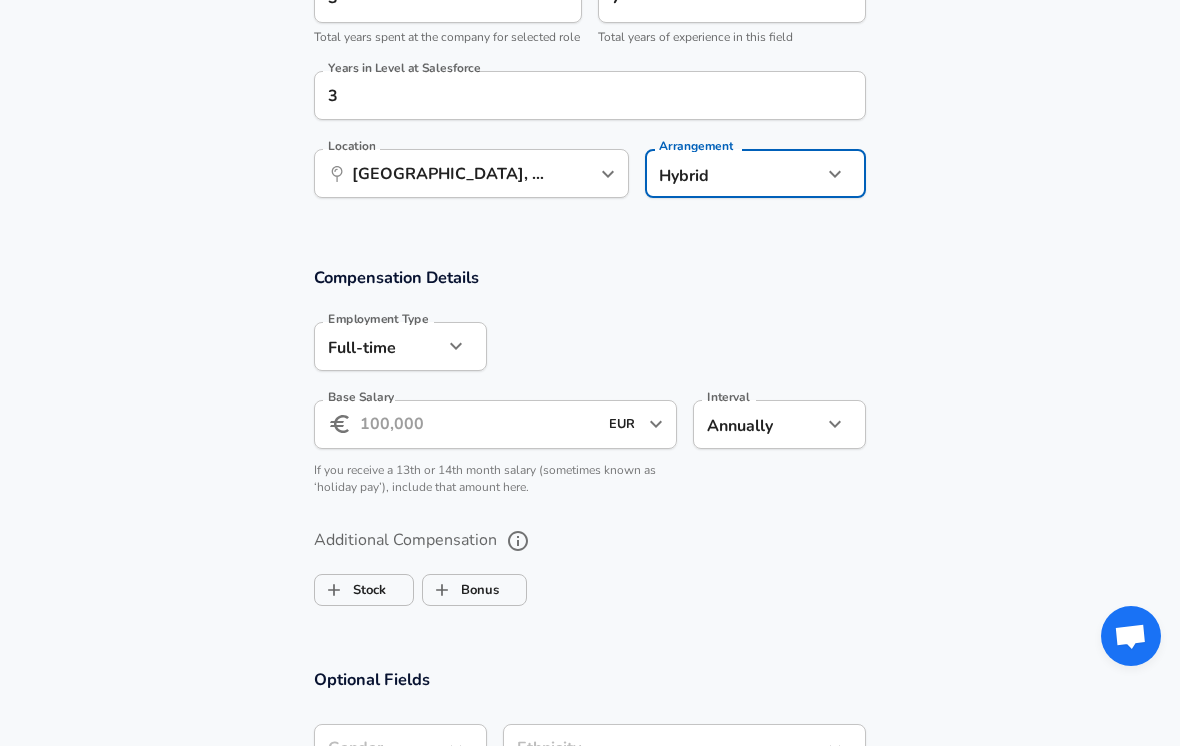 click on "​ EUR ​ Base Salary" at bounding box center [495, 424] 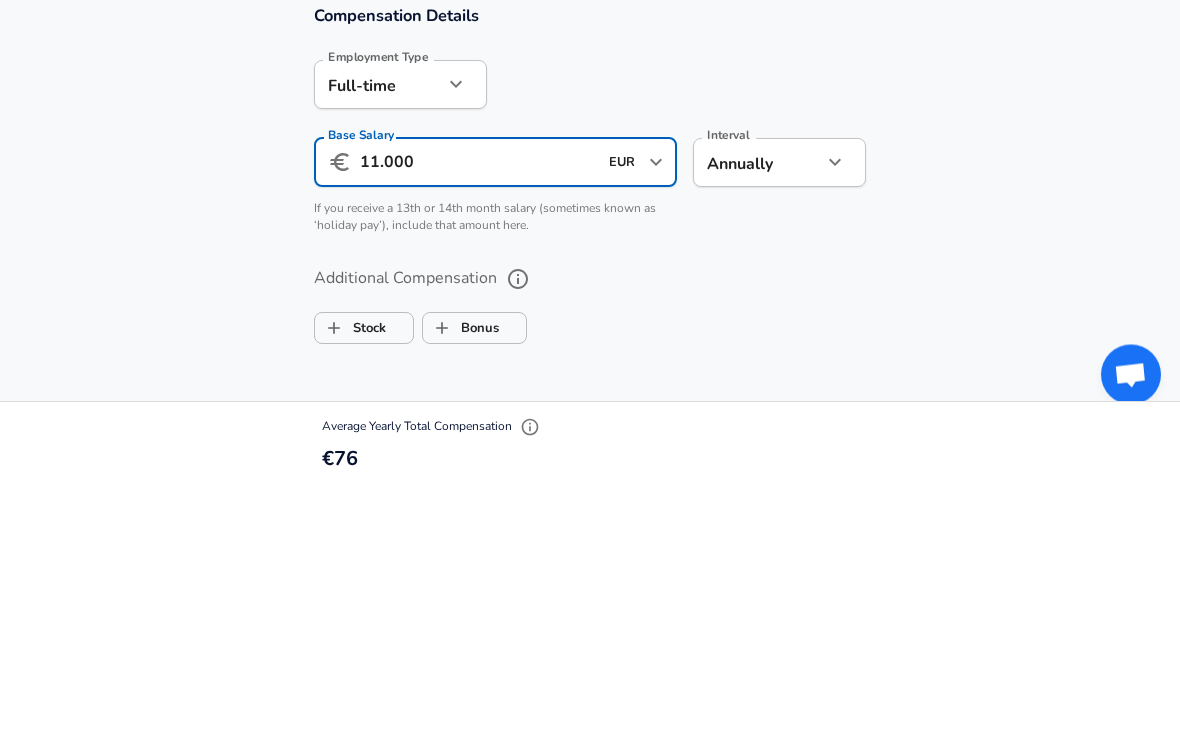 type on "110.000" 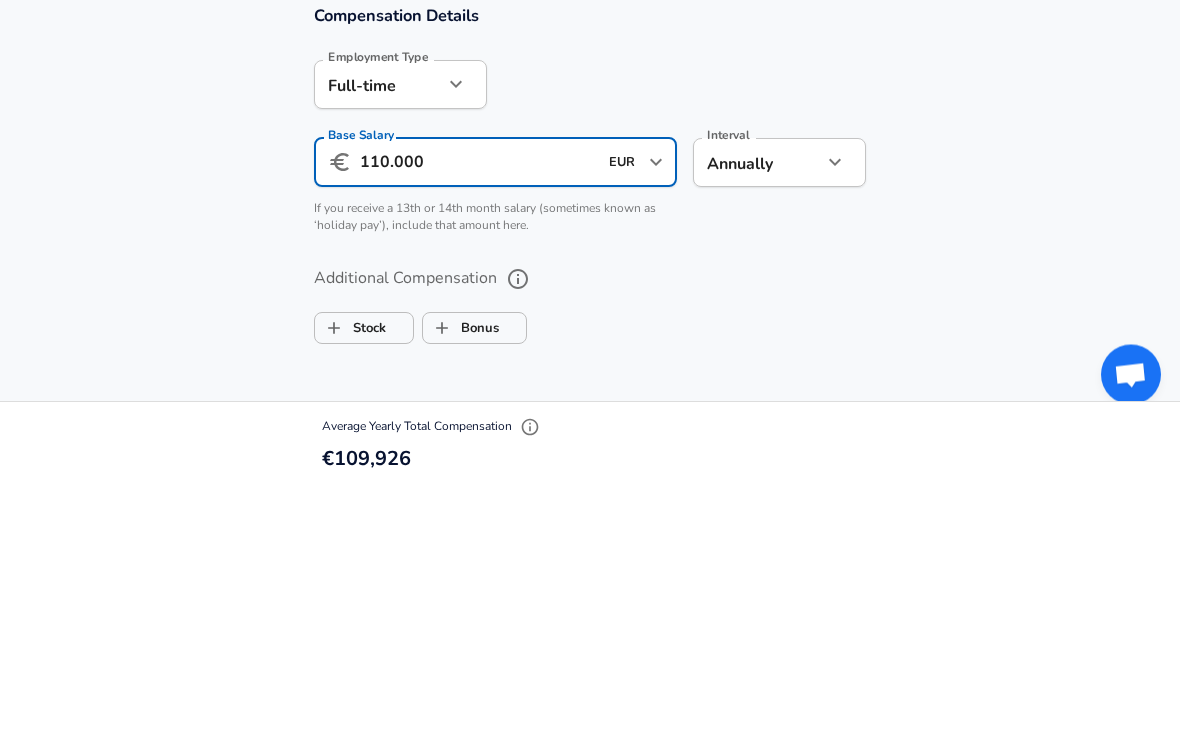 click on "We value your privacy We use cookies to enhance your browsing experience, serve personalized ads or content, and analyze our traffic. By clicking "Accept All", you consent to our use of cookies. Customize    Accept All   Customize Consent Preferences   We use cookies to help you navigate efficiently and perform certain functions. You will find detailed information about all cookies under each consent category below. The cookies that are categorized as "Necessary" are stored on your browser as they are essential for enabling the basic functionalities of the site. ...  Show more Necessary Always Active Necessary cookies are required to enable the basic features of this site, such as providing secure log-in or adjusting your consent preferences. These cookies do not store any personally identifiable data. Cookie _GRECAPTCHA Duration 5 months 27 days Description Google Recaptcha service sets this cookie to identify bots to protect the website against malicious spam attacks. Cookie __stripe_mid Duration 1 year MR" at bounding box center (590, -692) 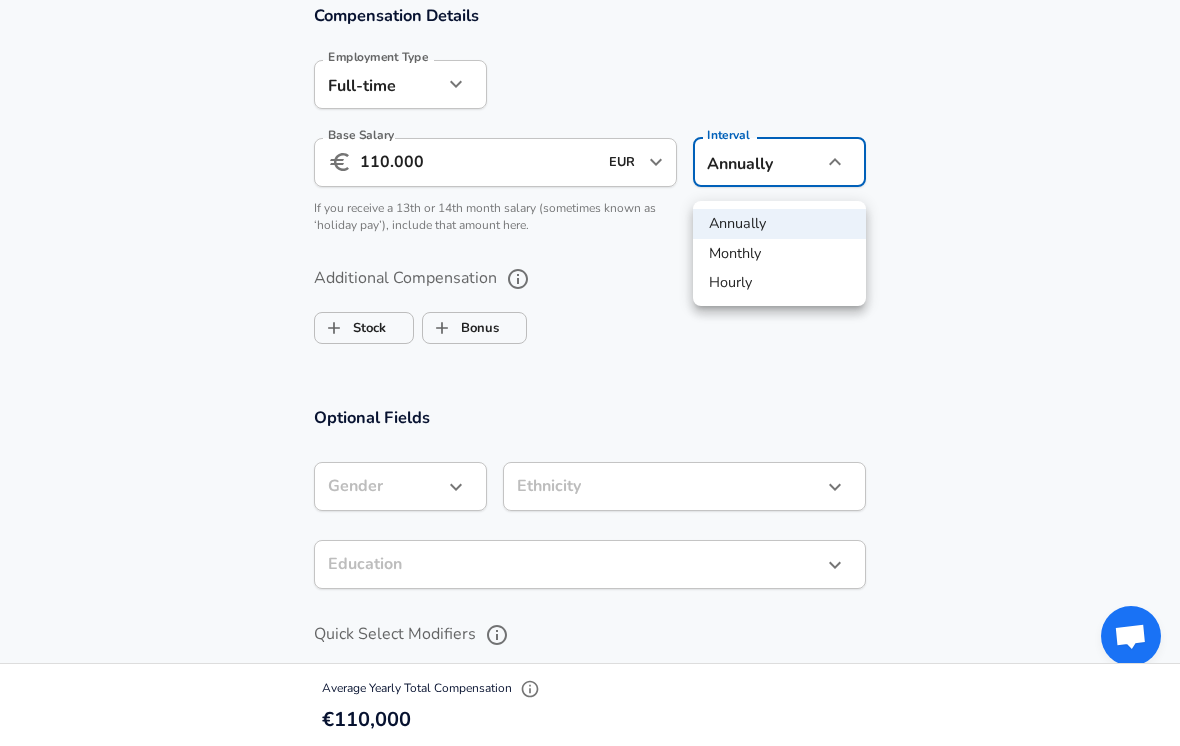 click at bounding box center [590, 373] 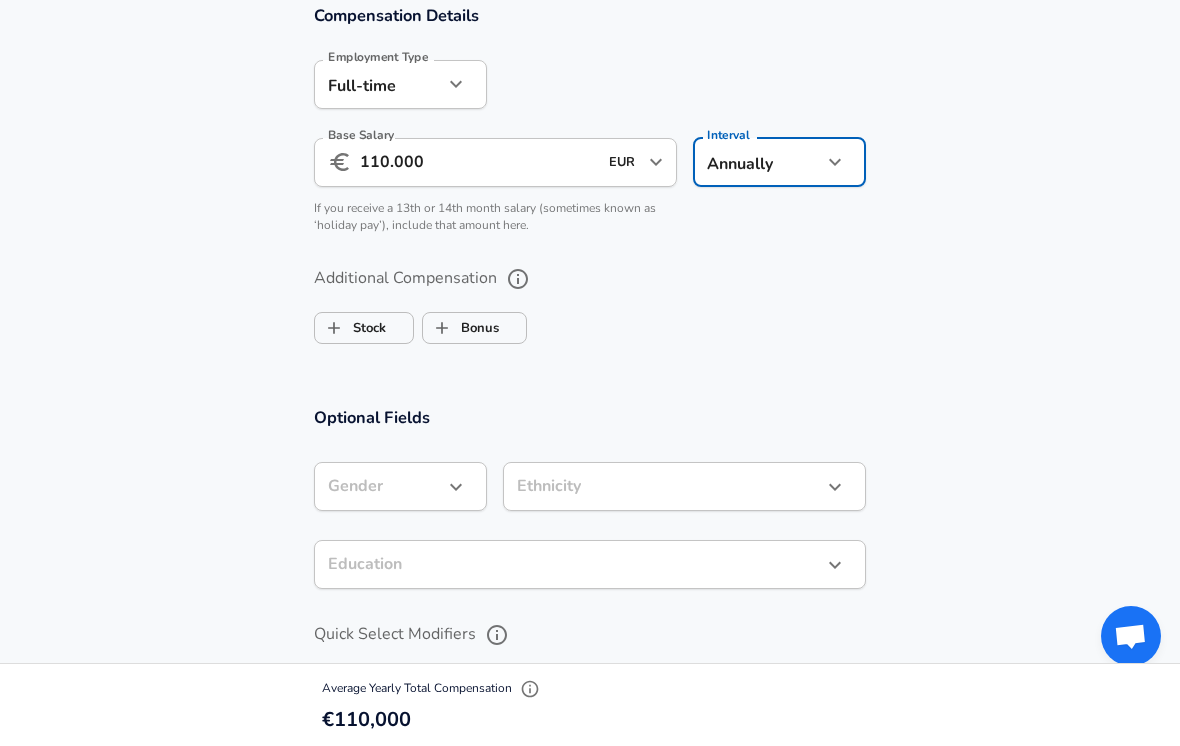 click on "Compensation Details Employment Type Full-time full_time Employment Type Base Salary ​ 110.000 EUR ​ Base Salary Interval Annually yearly Interval If you receive a 13th or 14th month salary (sometimes known as ‘holiday pay’), include that amount here.  Additional Compensation   Stock Bonus" at bounding box center (590, 182) 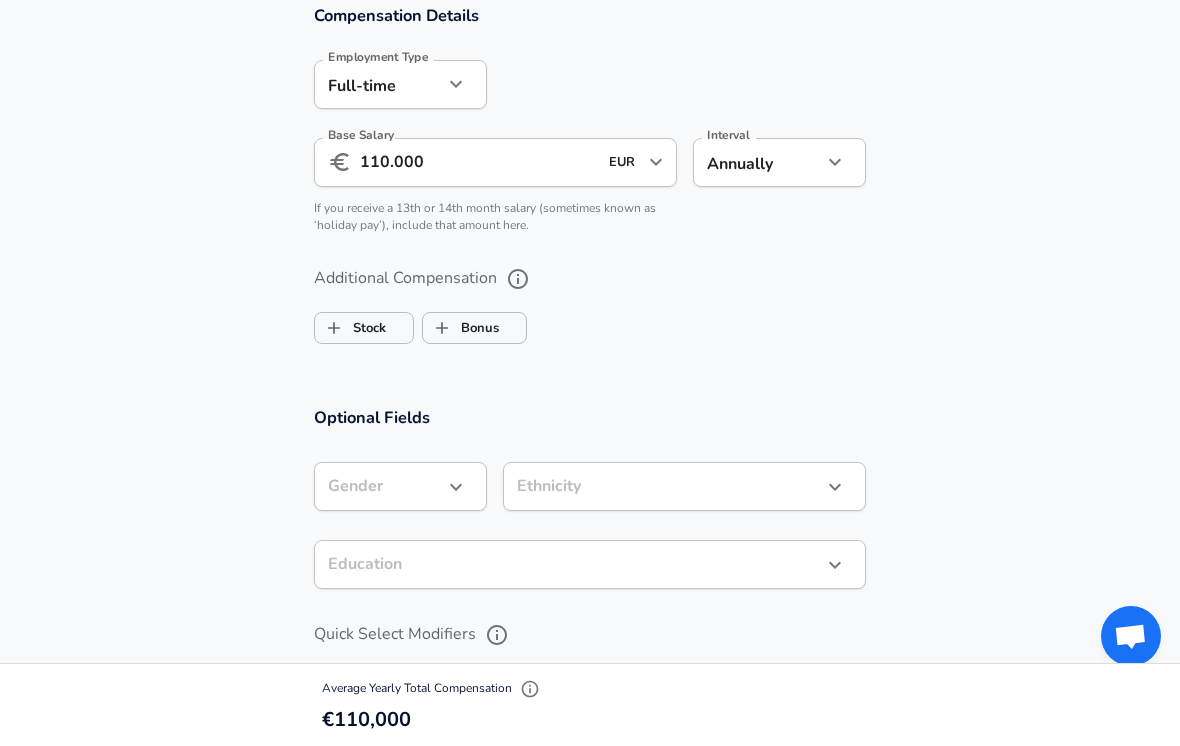 click on "Stock" at bounding box center (334, 328) 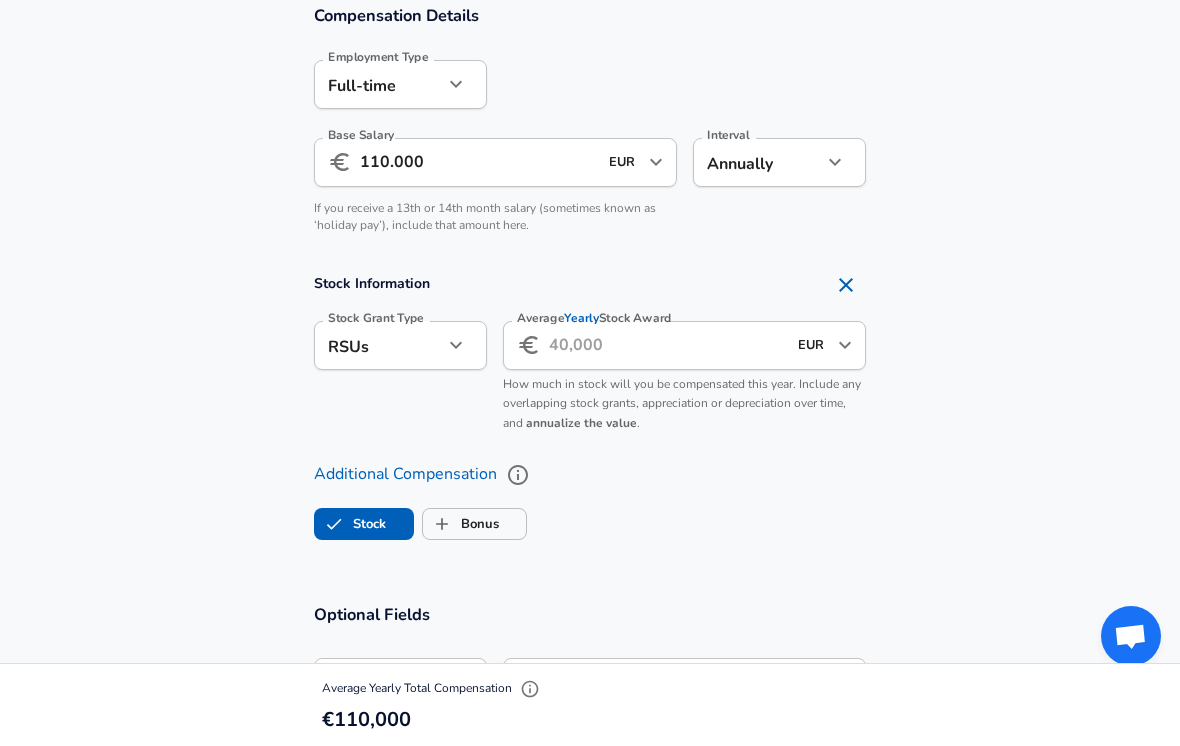 checkbox on "true" 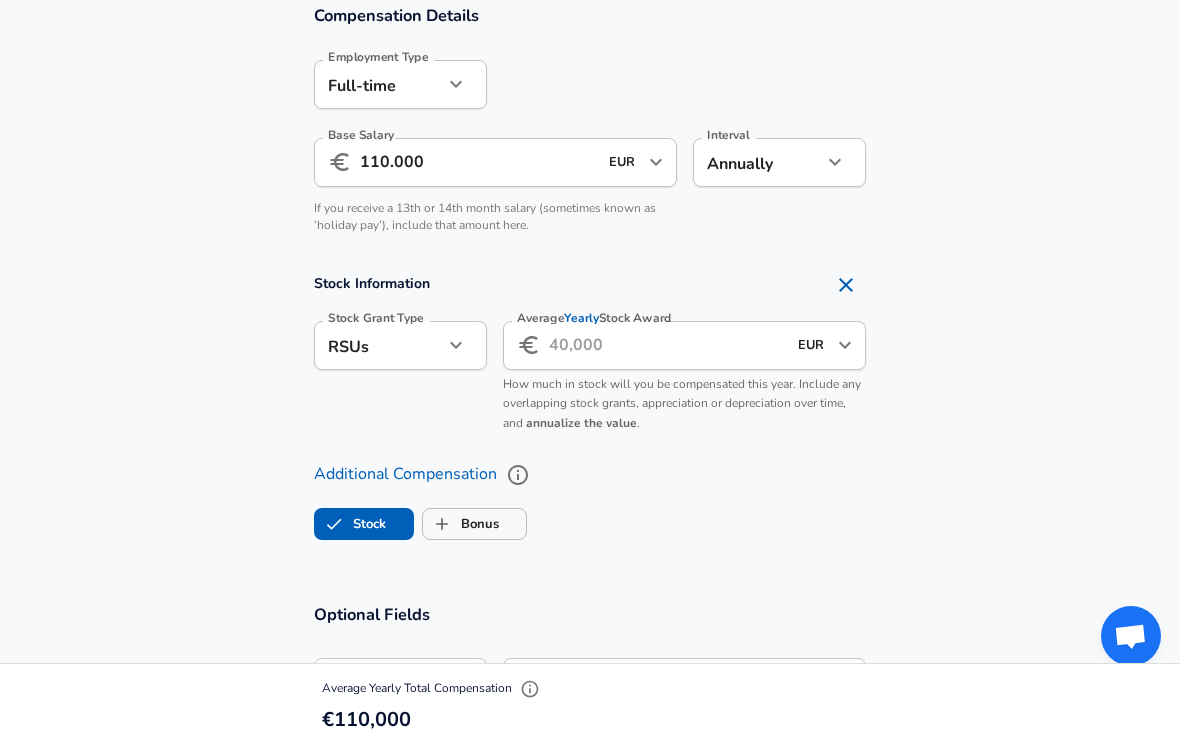 click on "We value your privacy We use cookies to enhance your browsing experience, serve personalized ads or content, and analyze our traffic. By clicking "Accept All", you consent to our use of cookies. Customize    Accept All   Customize Consent Preferences   We use cookies to help you navigate efficiently and perform certain functions. You will find detailed information about all cookies under each consent category below. The cookies that are categorized as "Necessary" are stored on your browser as they are essential for enabling the basic functionalities of the site. ...  Show more Necessary Always Active Necessary cookies are required to enable the basic features of this site, such as providing secure log-in or adjusting your consent preferences. These cookies do not store any personally identifiable data. Cookie _GRECAPTCHA Duration 5 months 27 days Description Google Recaptcha service sets this cookie to identify bots to protect the website against malicious spam attacks. Cookie __stripe_mid Duration 1 year MR" at bounding box center [590, -954] 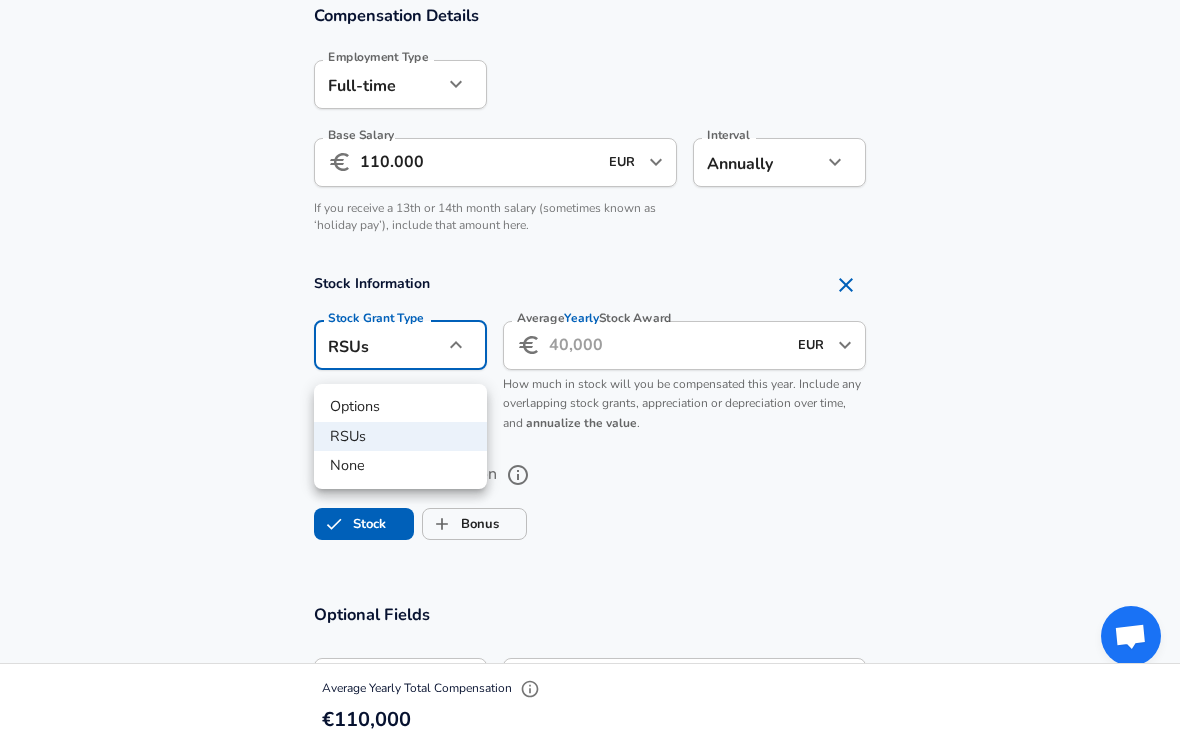 click at bounding box center (590, 373) 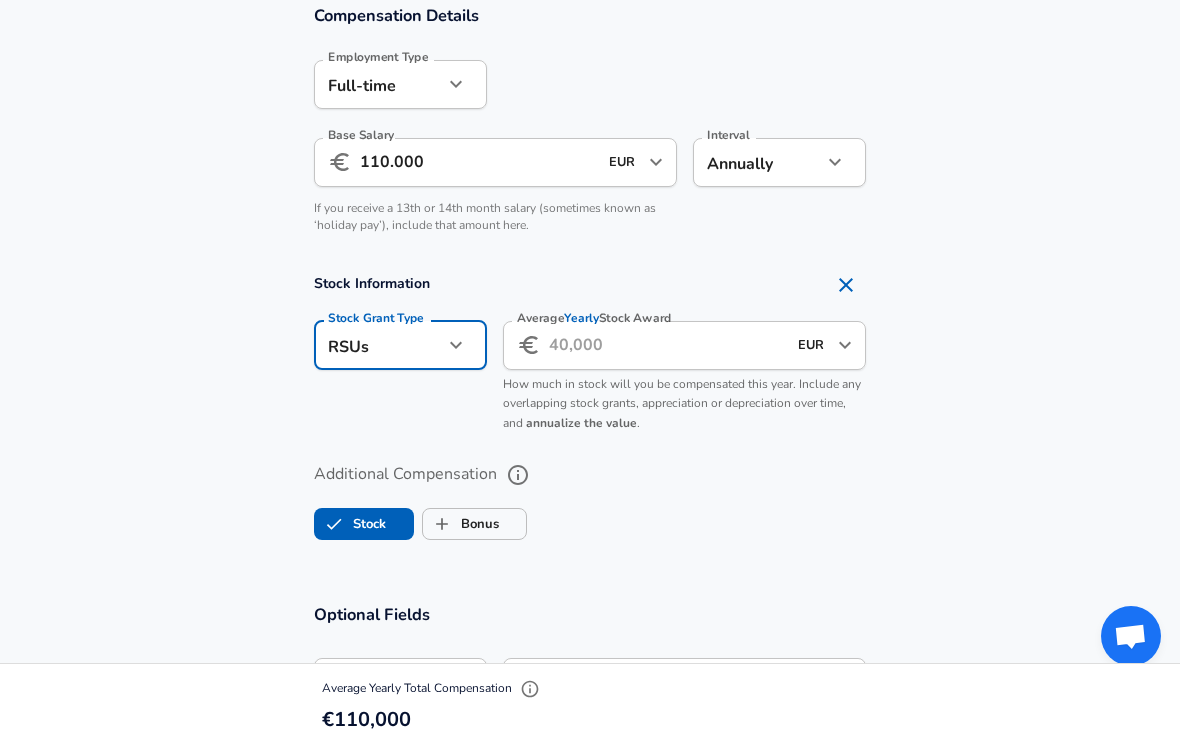 click on "Average  Yearly  Stock Award" at bounding box center [667, 345] 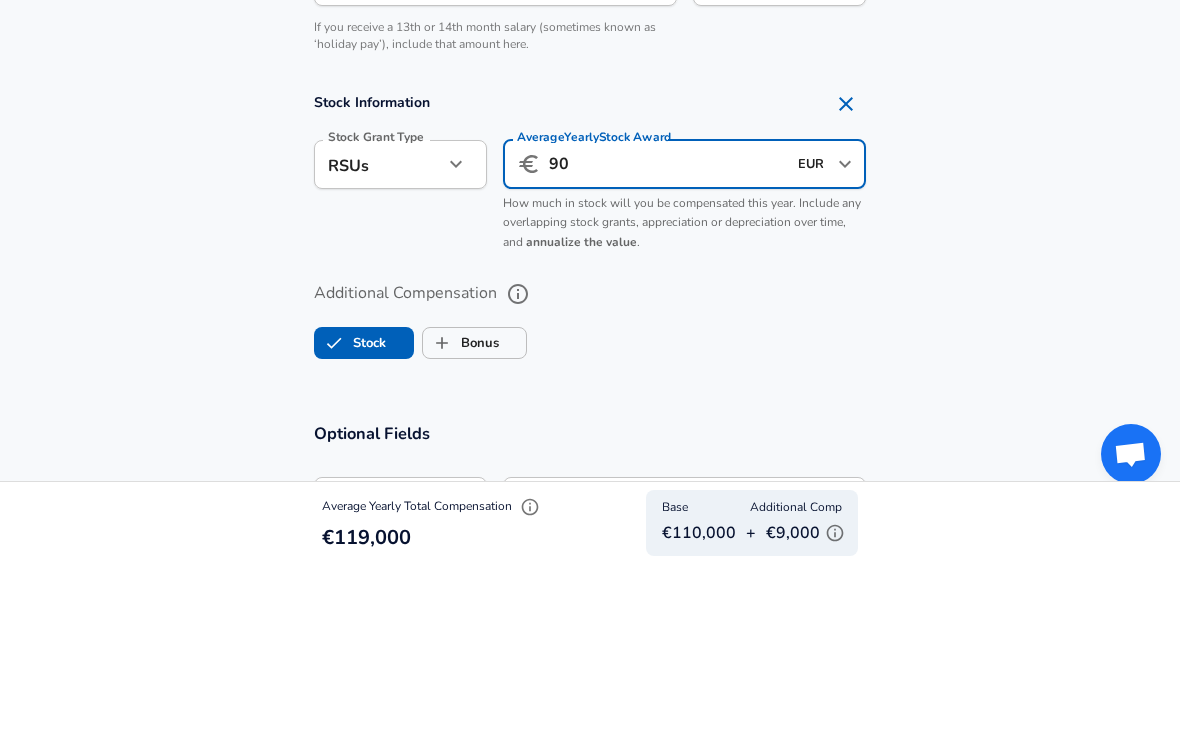 type on "9" 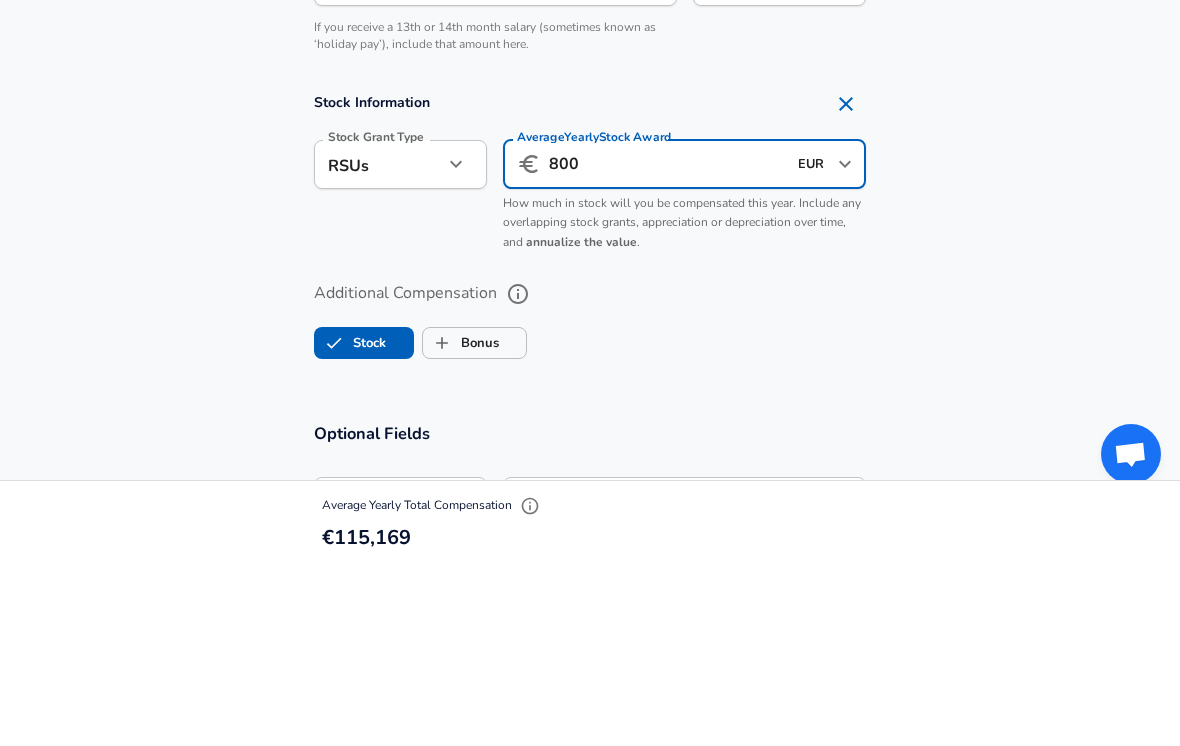 type on "8.000" 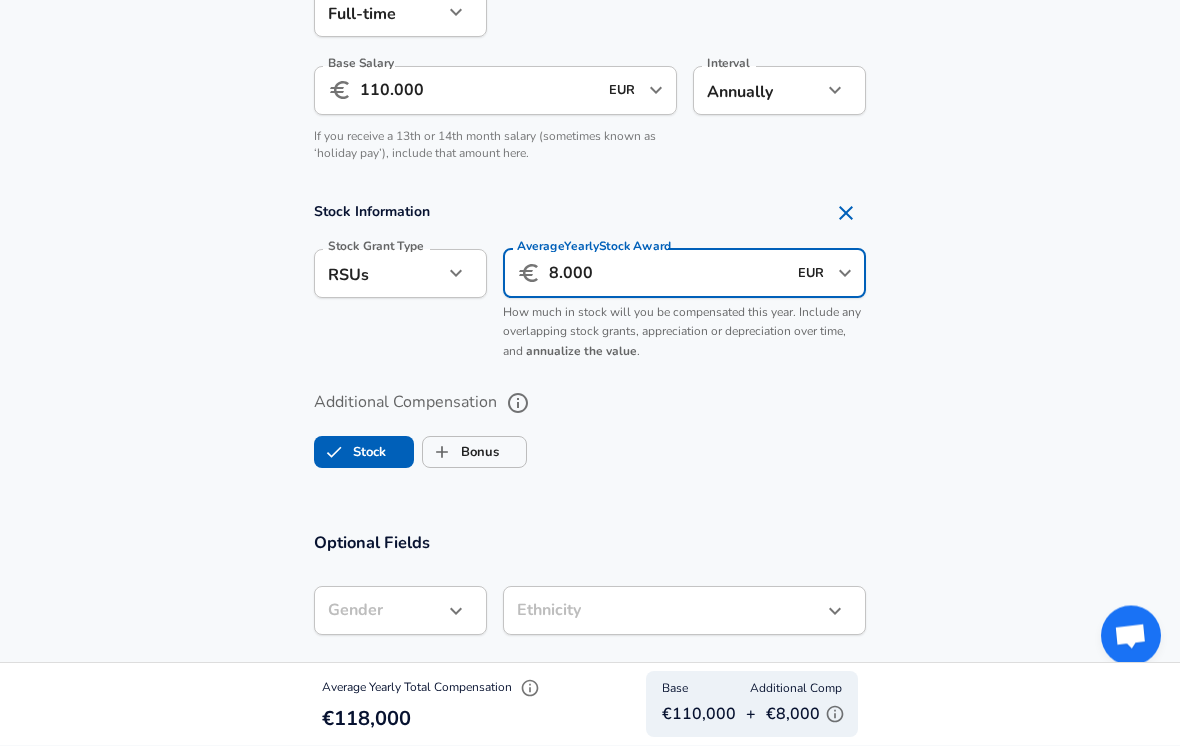 scroll, scrollTop: 1397, scrollLeft: 0, axis: vertical 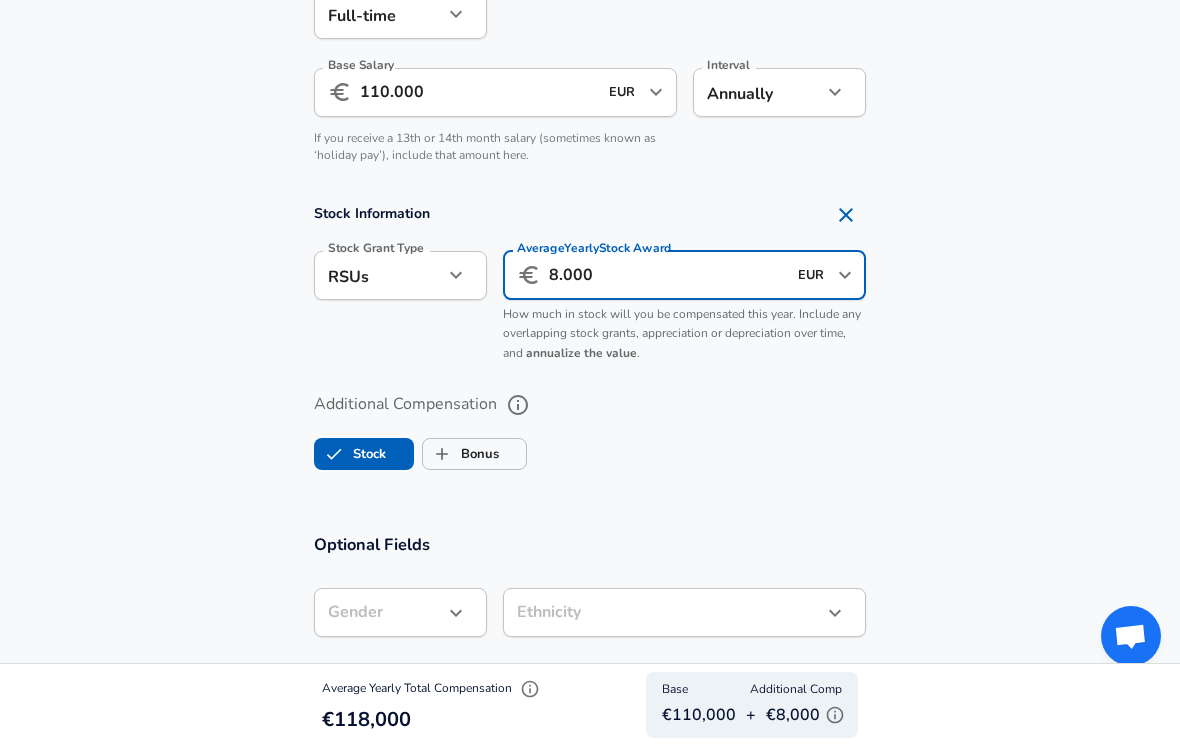 click on "Bonus" at bounding box center (442, 454) 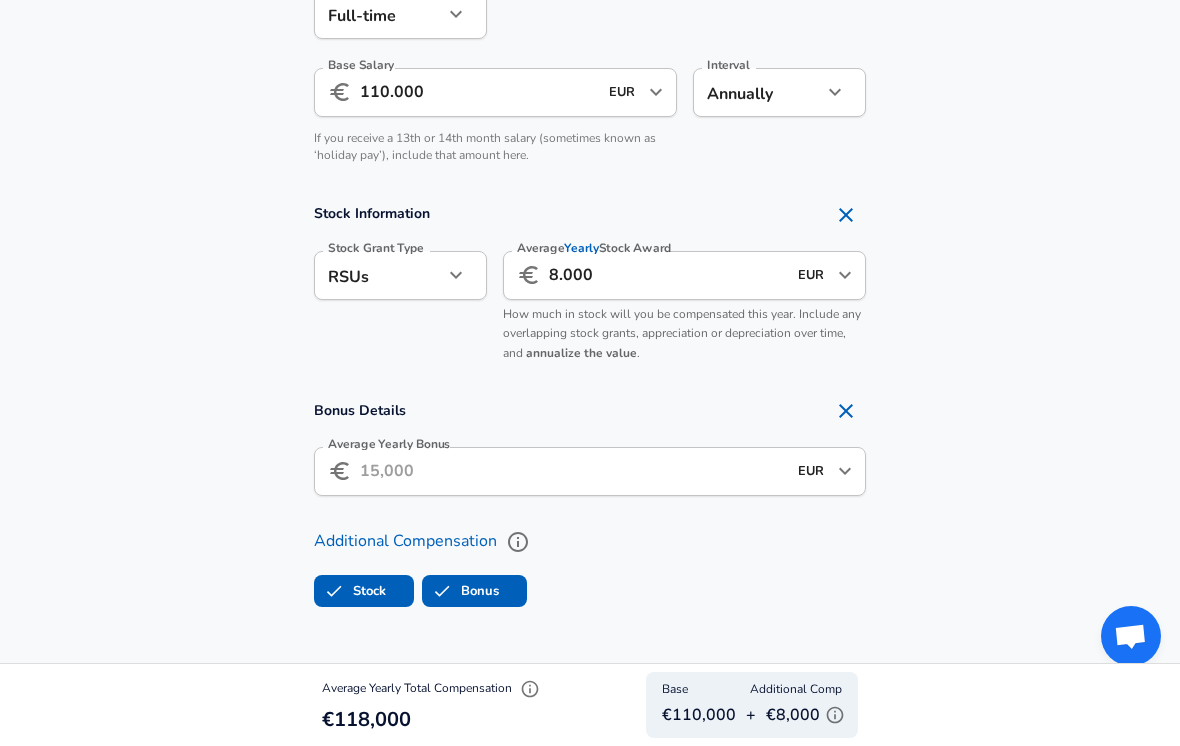 checkbox on "true" 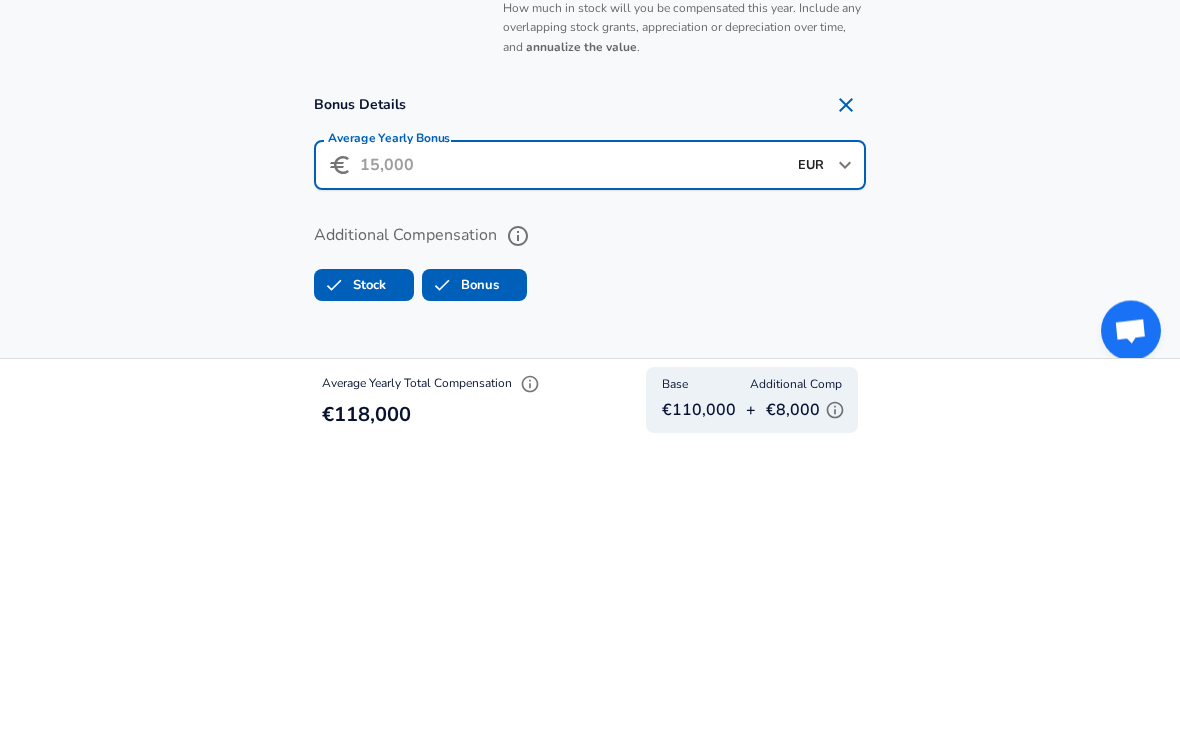 type on "5" 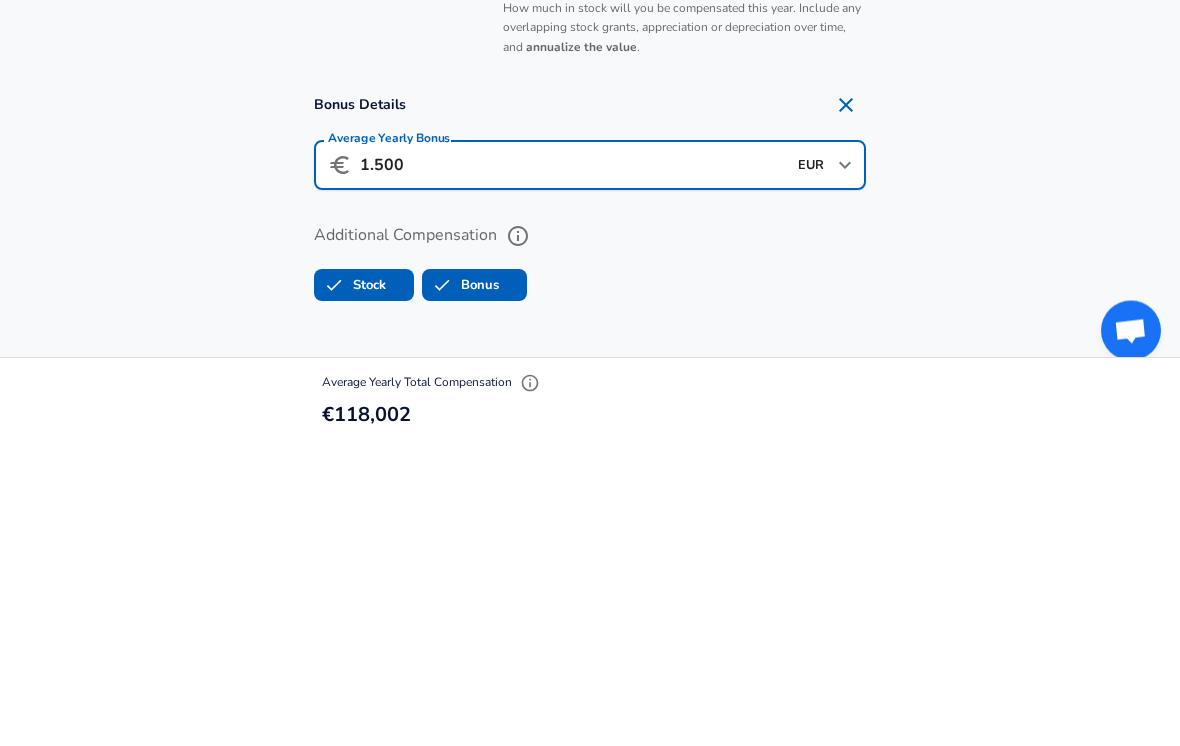 type on "15.000" 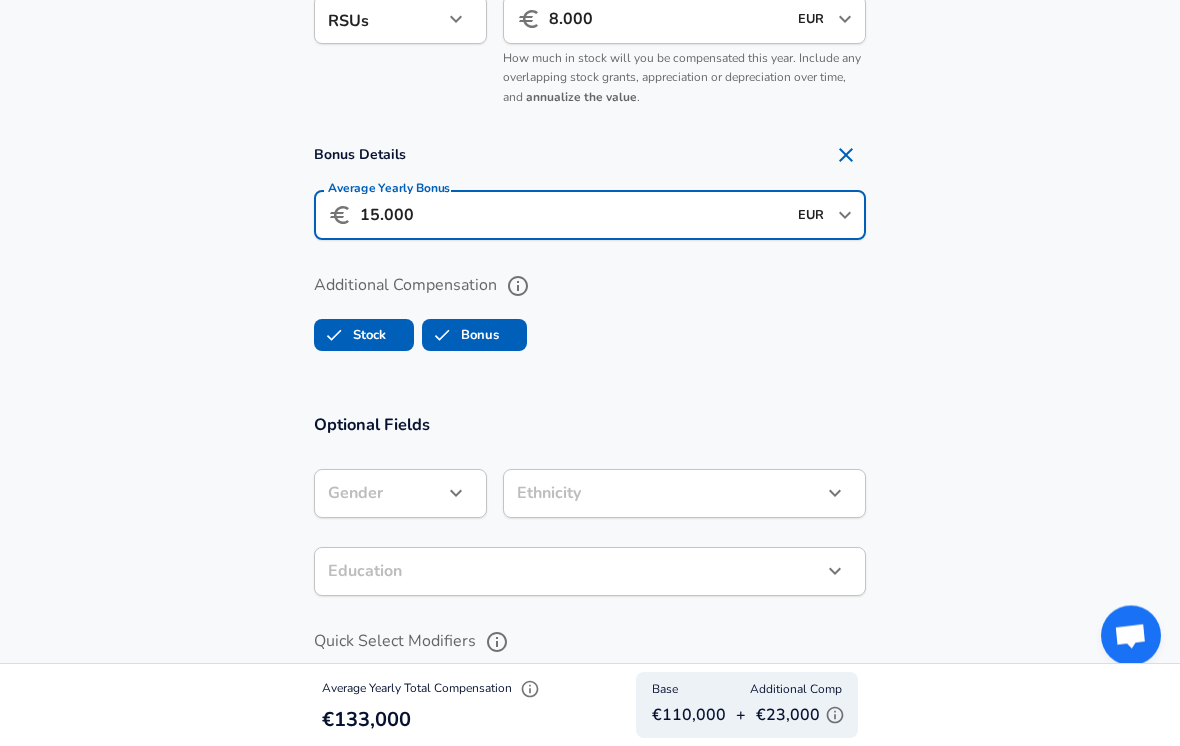 click on "We value your privacy We use cookies to enhance your browsing experience, serve personalized ads or content, and analyze our traffic. By clicking "Accept All", you consent to our use of cookies. Customize    Accept All   Customize Consent Preferences   We use cookies to help you navigate efficiently and perform certain functions. You will find detailed information about all cookies under each consent category below. The cookies that are categorized as "Necessary" are stored on your browser as they are essential for enabling the basic functionalities of the site. ...  Show more Necessary Always Active Necessary cookies are required to enable the basic features of this site, such as providing secure log-in or adjusting your consent preferences. These cookies do not store any personally identifiable data. Cookie _GRECAPTCHA Duration 5 months 27 days Description Google Recaptcha service sets this cookie to identify bots to protect the website against malicious spam attacks. Cookie __stripe_mid Duration 1 year MR" at bounding box center [590, -1279] 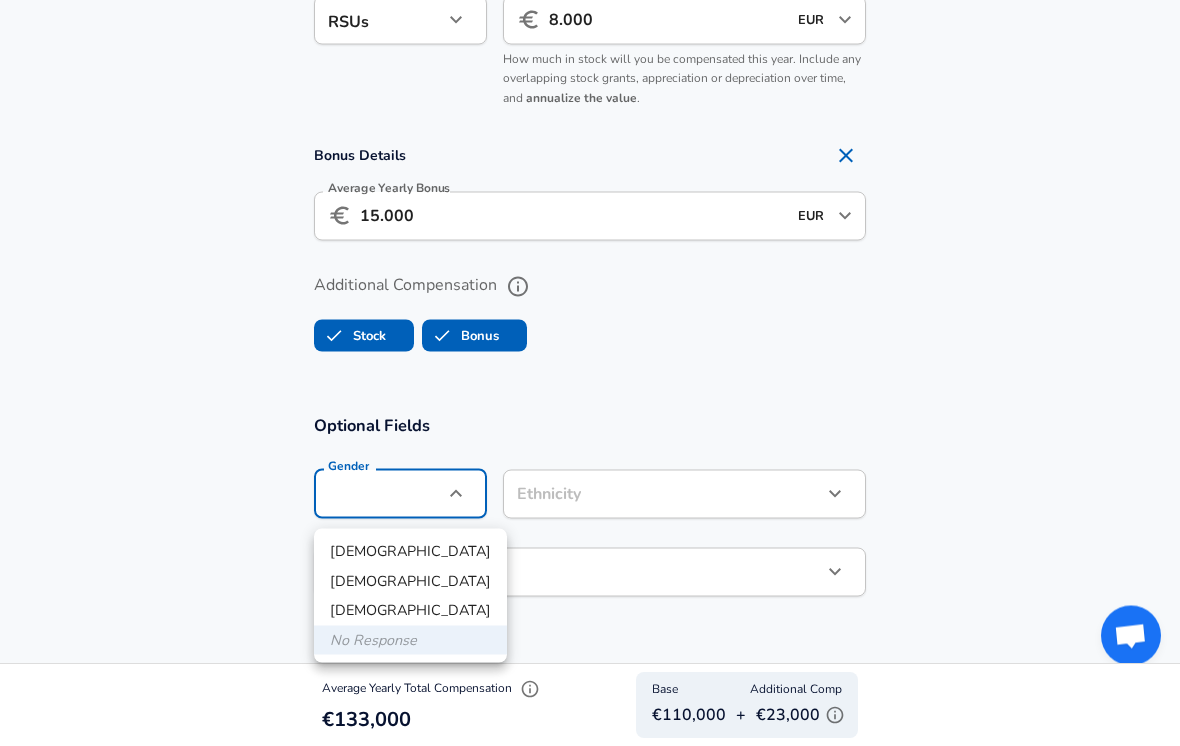 scroll, scrollTop: 1653, scrollLeft: 0, axis: vertical 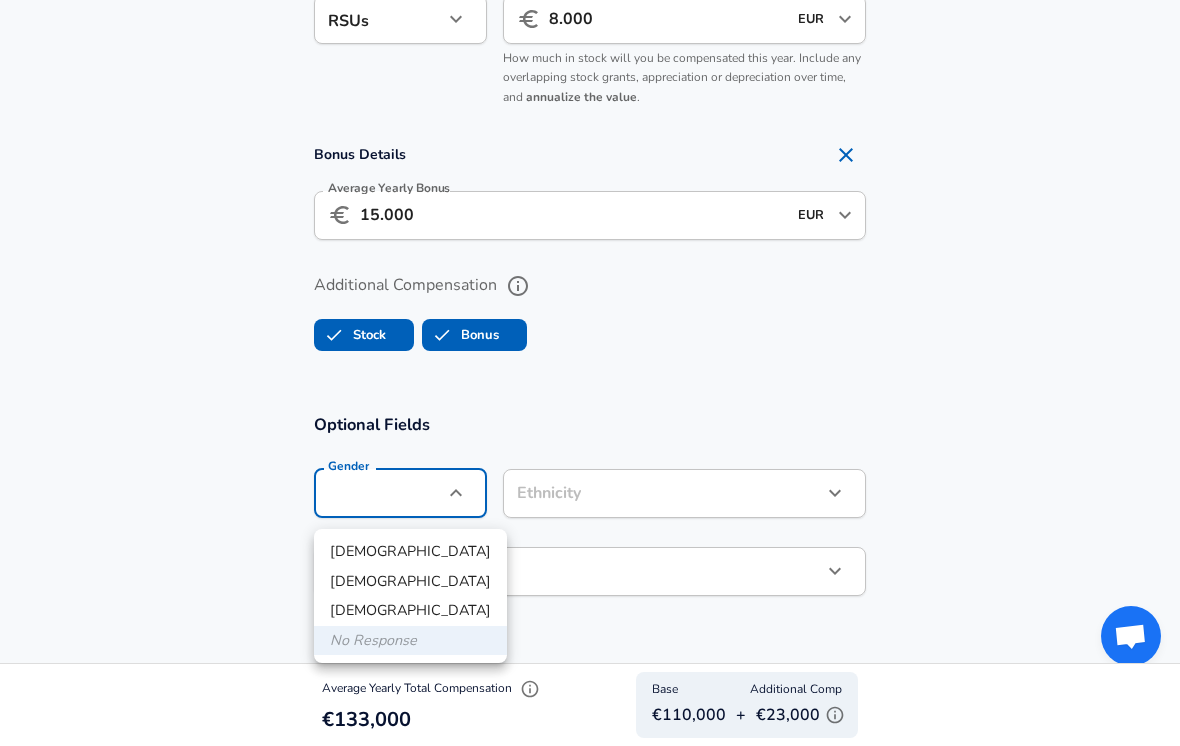 click on "Male" at bounding box center (410, 552) 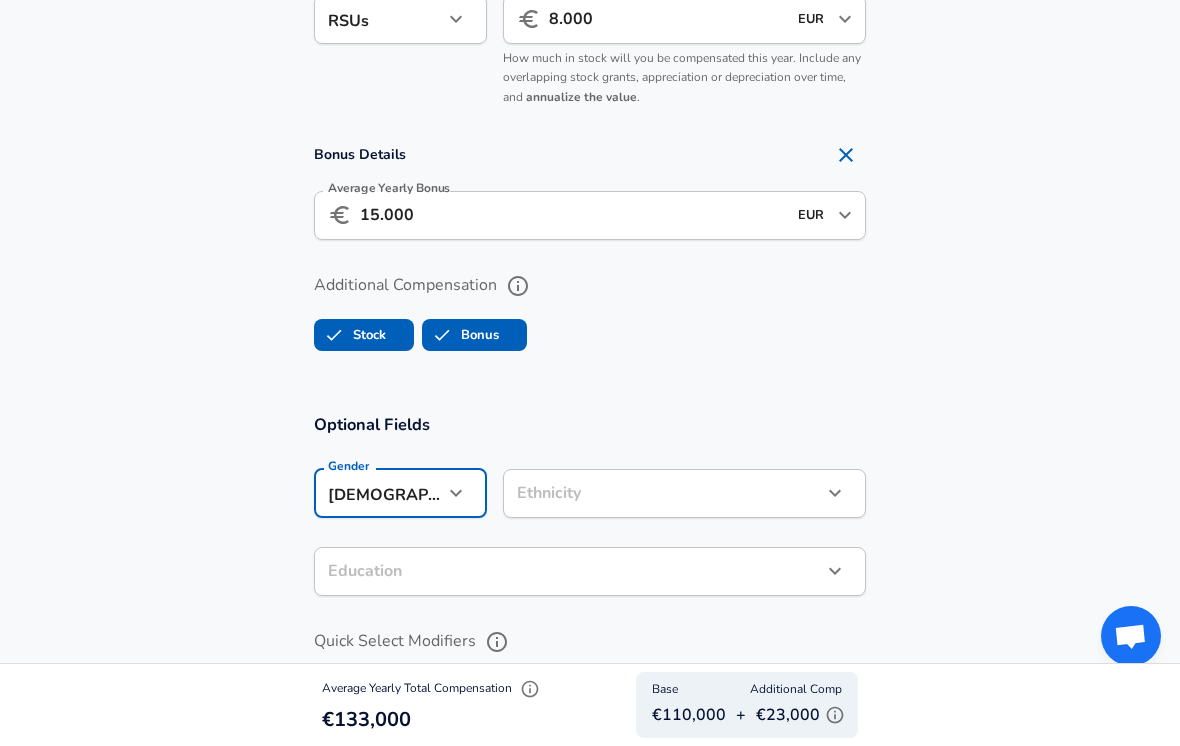 type on "male" 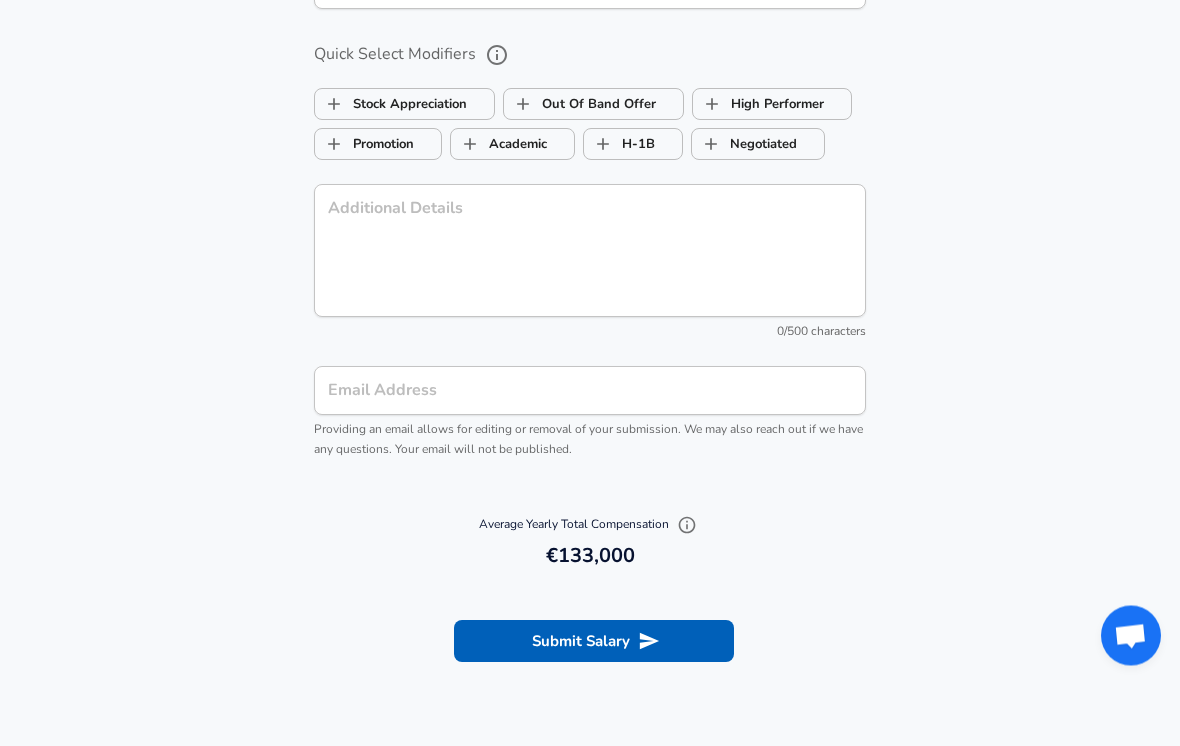 scroll, scrollTop: 2245, scrollLeft: 0, axis: vertical 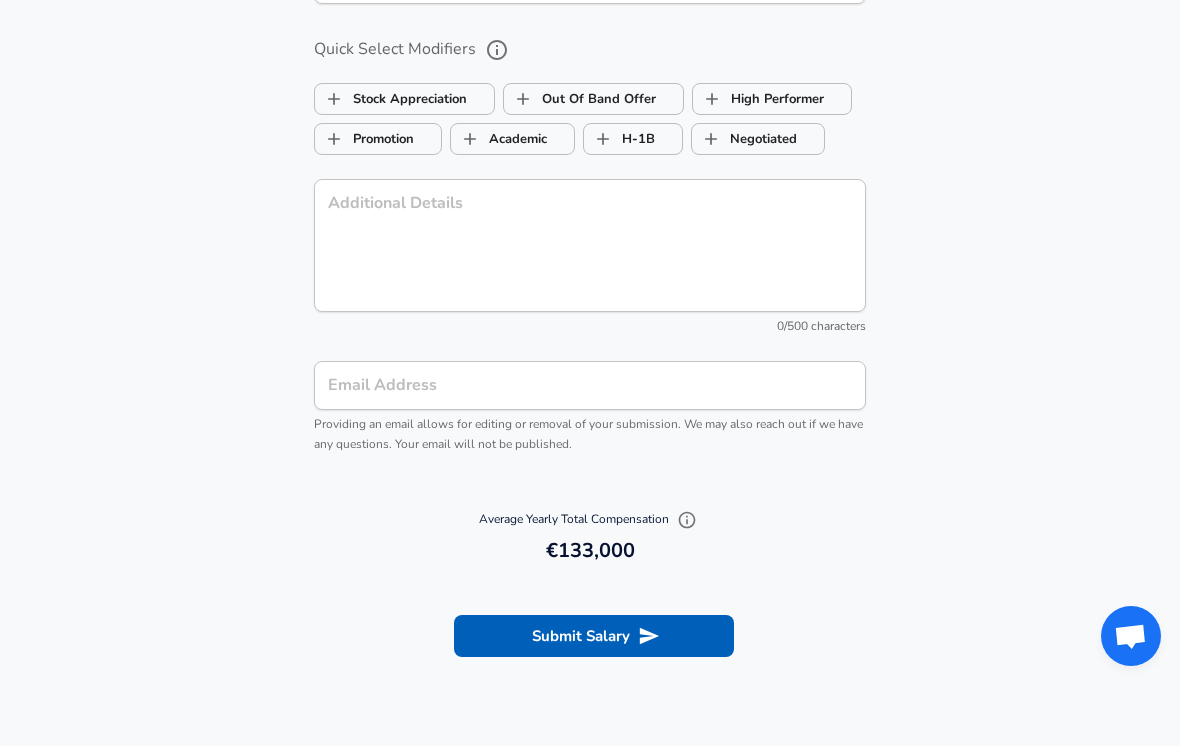 click on "Submit Salary" at bounding box center [594, 636] 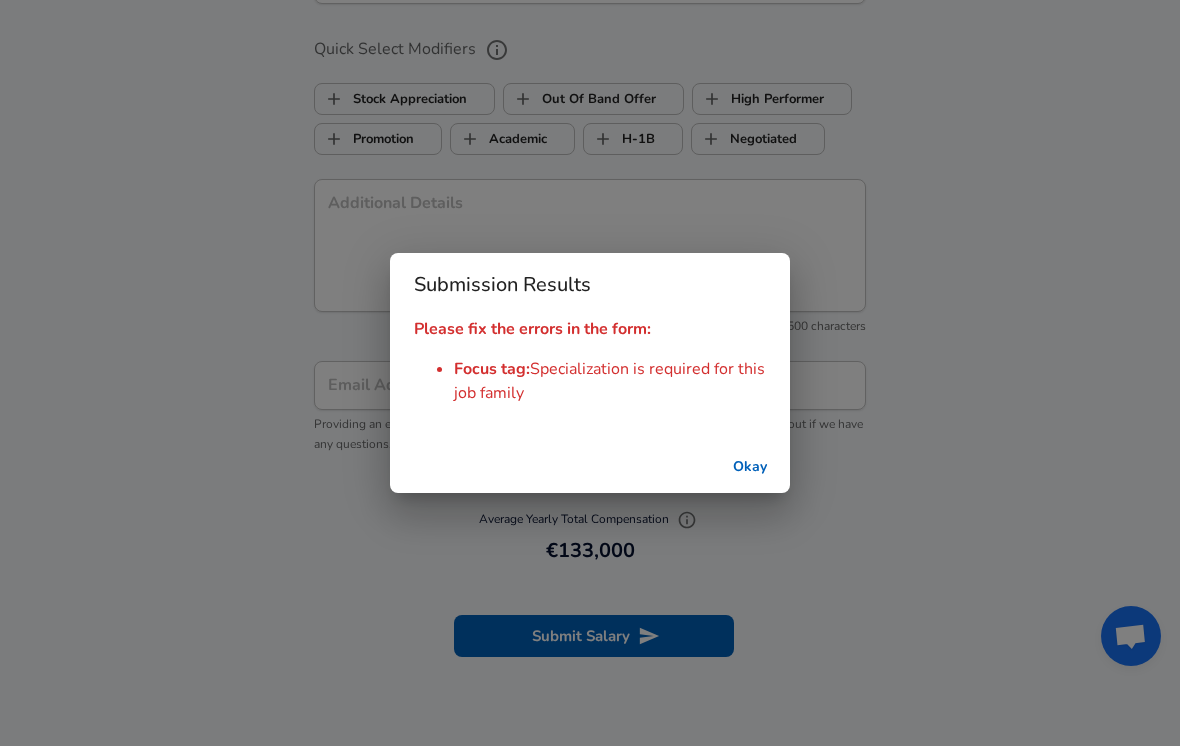 click on "Okay" at bounding box center (750, 467) 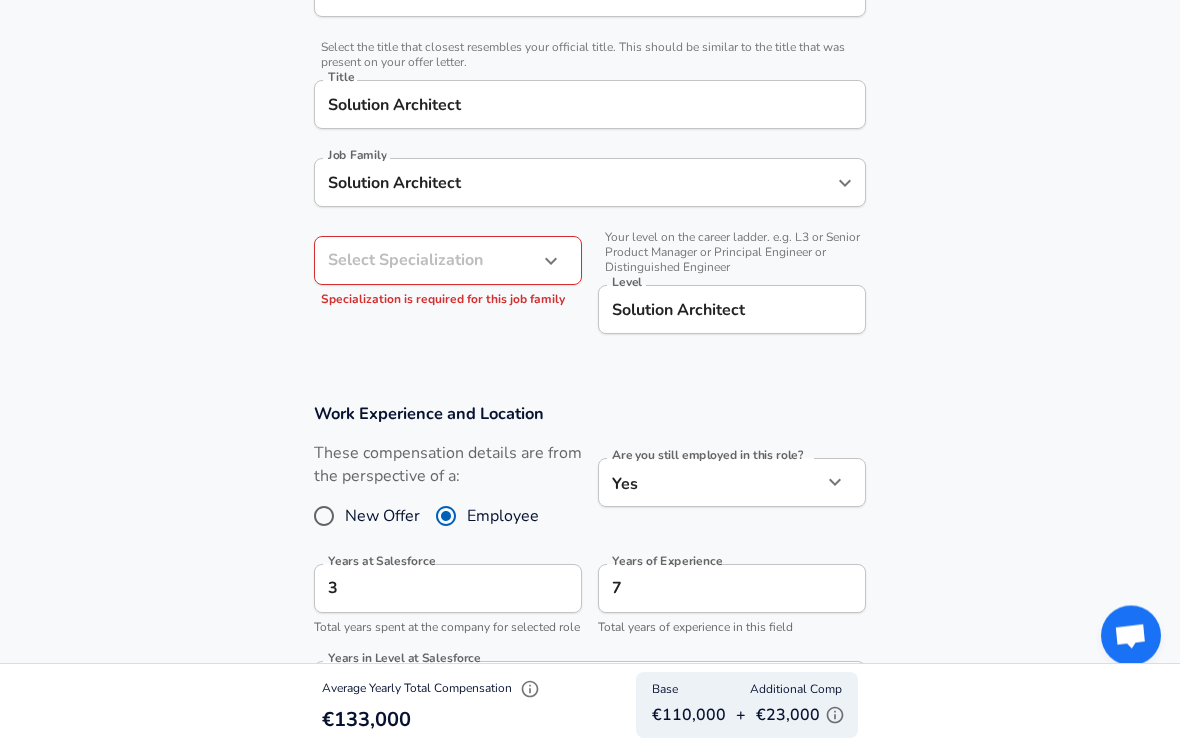 click on "We value your privacy We use cookies to enhance your browsing experience, serve personalized ads or content, and analyze our traffic. By clicking "Accept All", you consent to our use of cookies. Customize    Accept All   Customize Consent Preferences   We use cookies to help you navigate efficiently and perform certain functions. You will find detailed information about all cookies under each consent category below. The cookies that are categorized as "Necessary" are stored on your browser as they are essential for enabling the basic functionalities of the site. ...  Show more Necessary Always Active Necessary cookies are required to enable the basic features of this site, such as providing secure log-in or adjusting your consent preferences. These cookies do not store any personally identifiable data. Cookie _GRECAPTCHA Duration 5 months 27 days Description Google Recaptcha service sets this cookie to identify bots to protect the website against malicious spam attacks. Cookie __stripe_mid Duration 1 year MR" at bounding box center [590, -101] 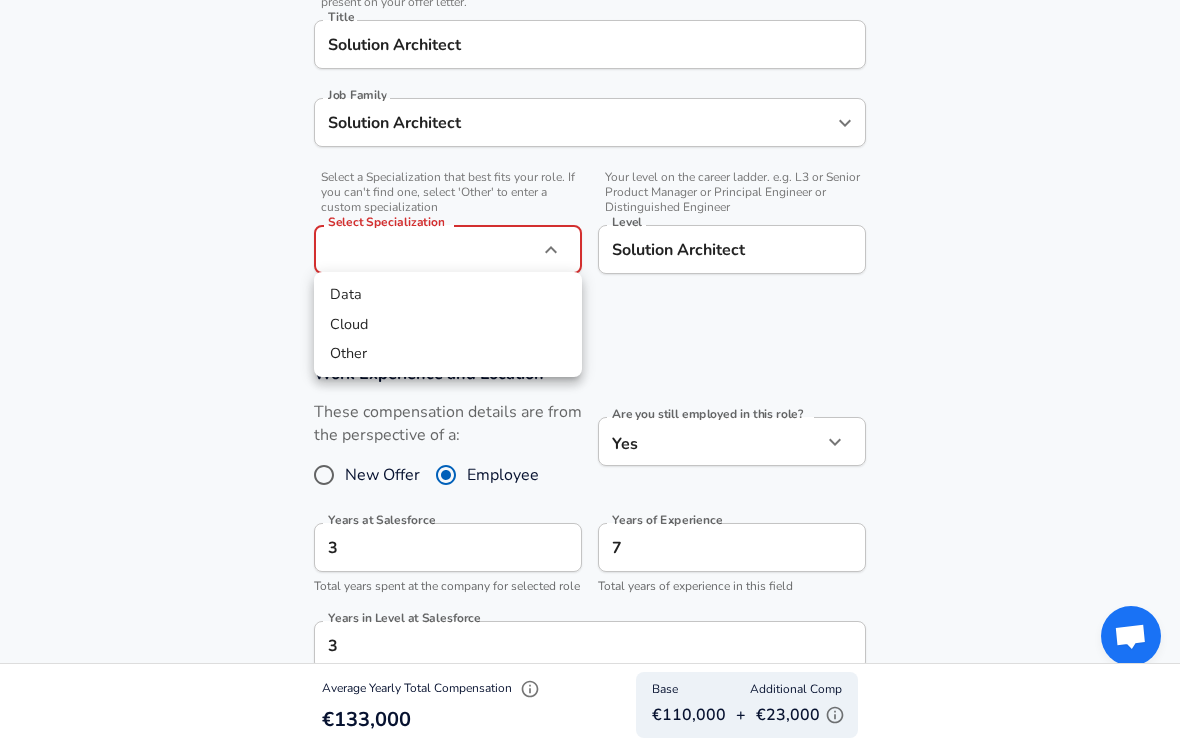 click on "Cloud" at bounding box center (448, 325) 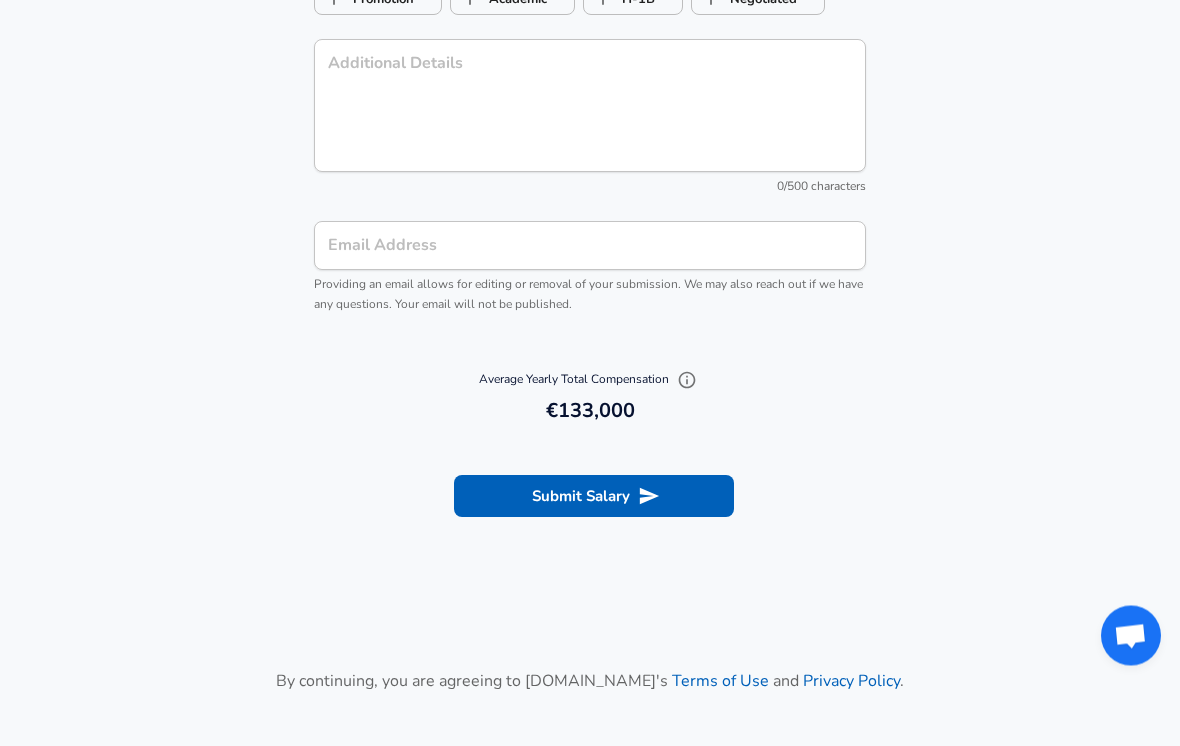 scroll, scrollTop: 2385, scrollLeft: 0, axis: vertical 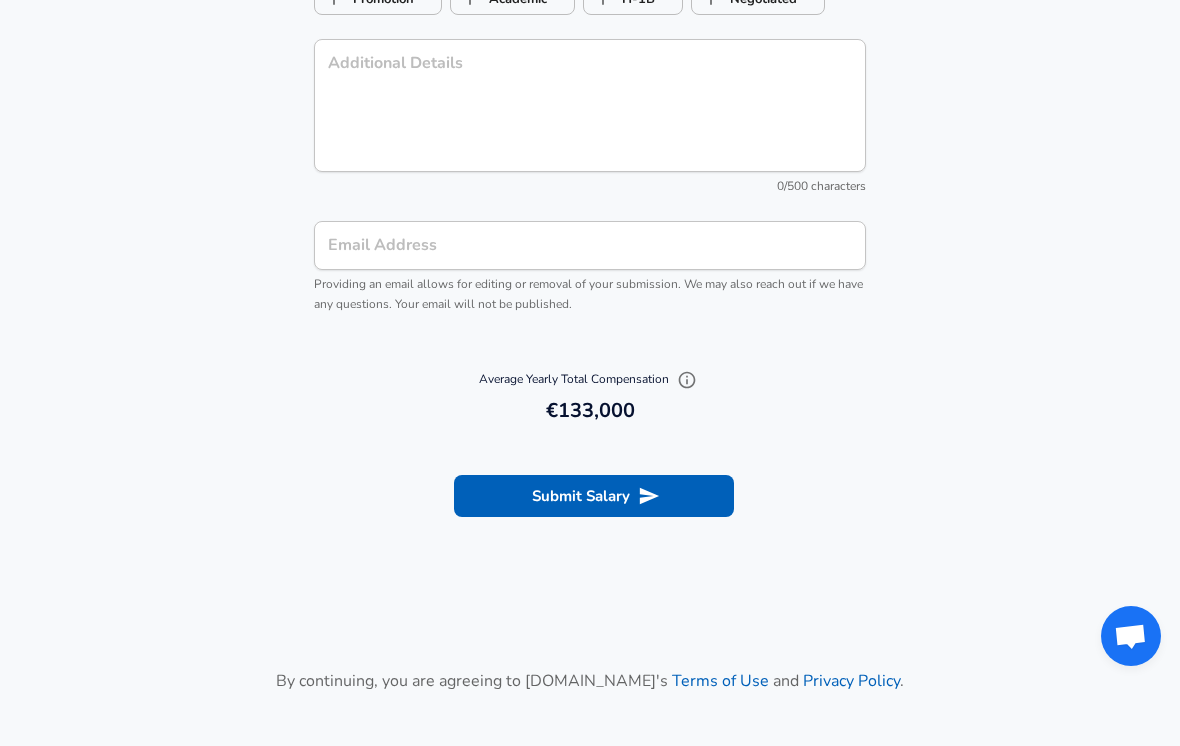 click on "Submit Salary" at bounding box center (594, 496) 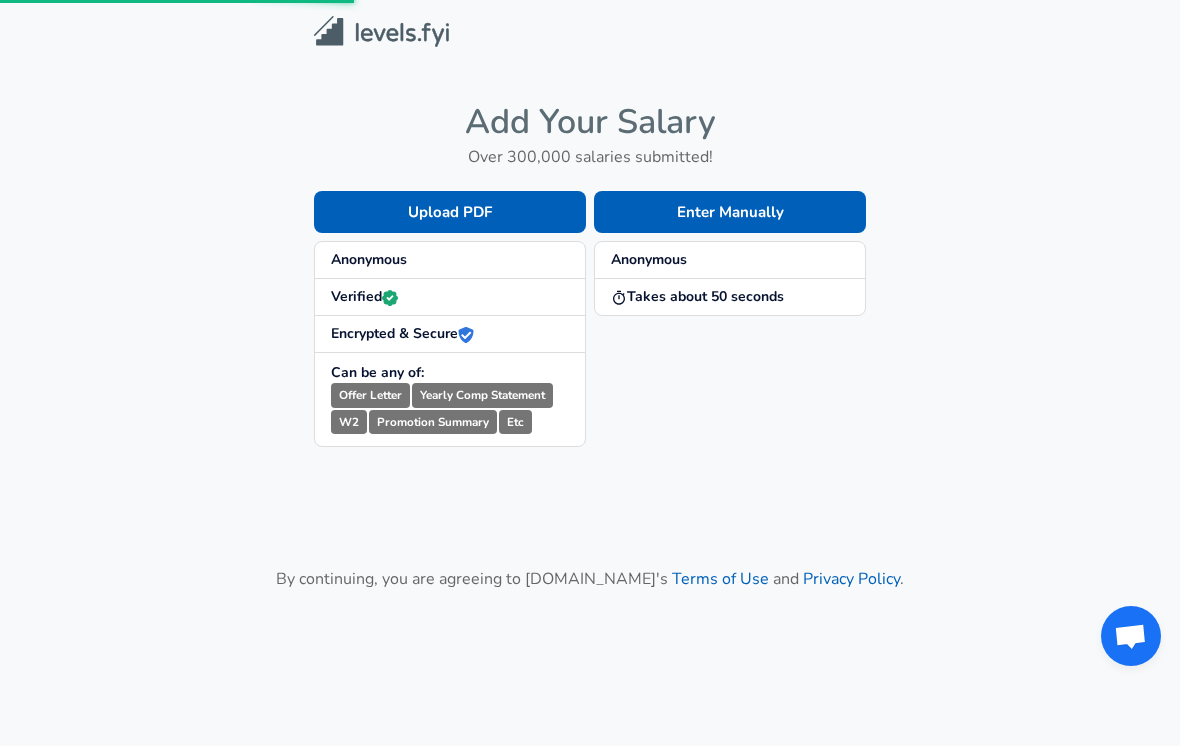 scroll, scrollTop: 0, scrollLeft: 0, axis: both 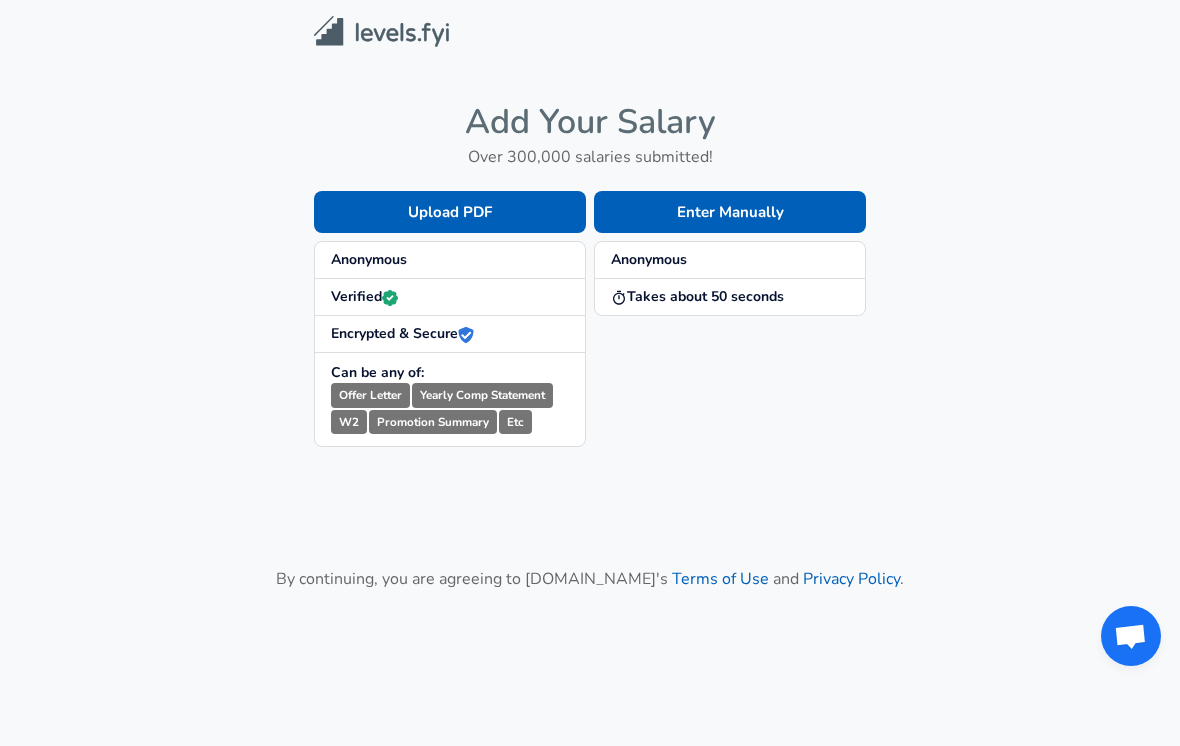 click at bounding box center [381, 31] 